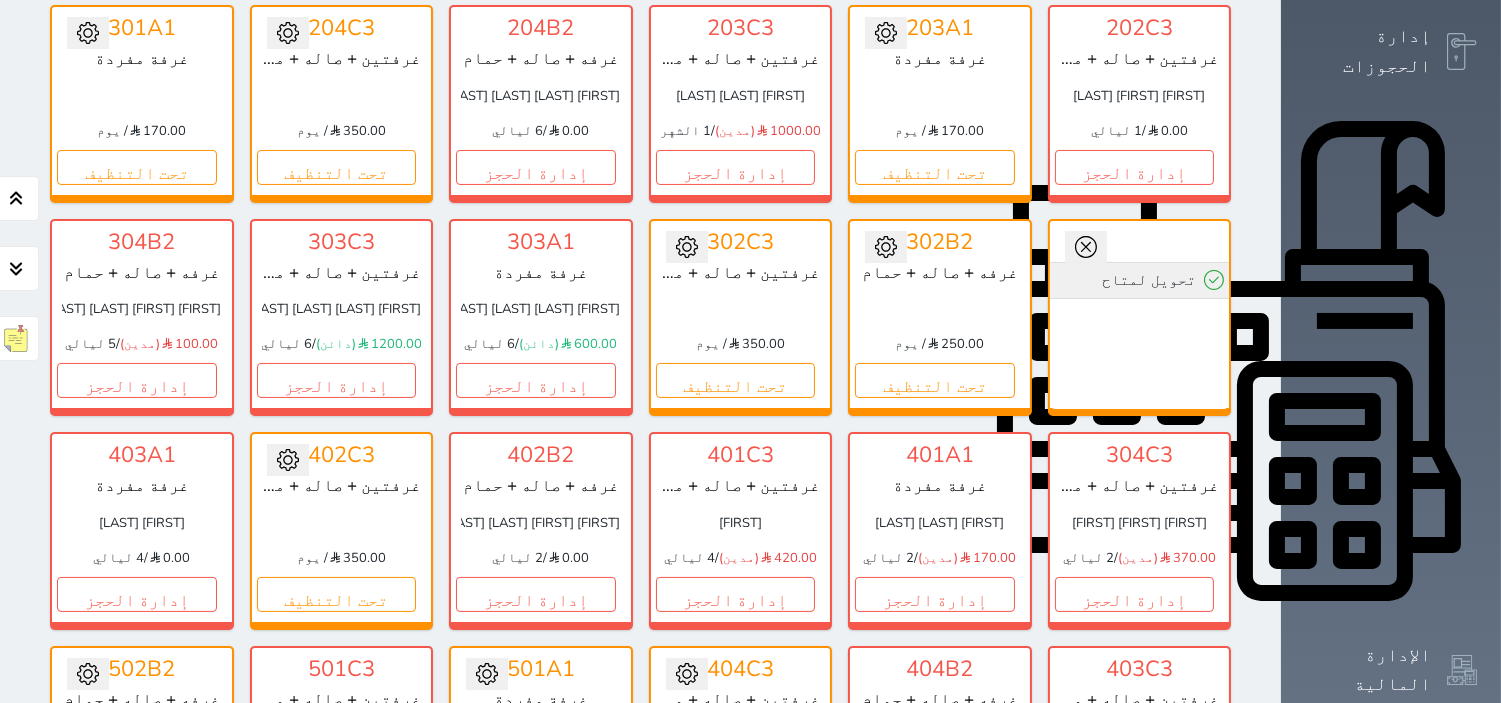 scroll, scrollTop: 522, scrollLeft: 0, axis: vertical 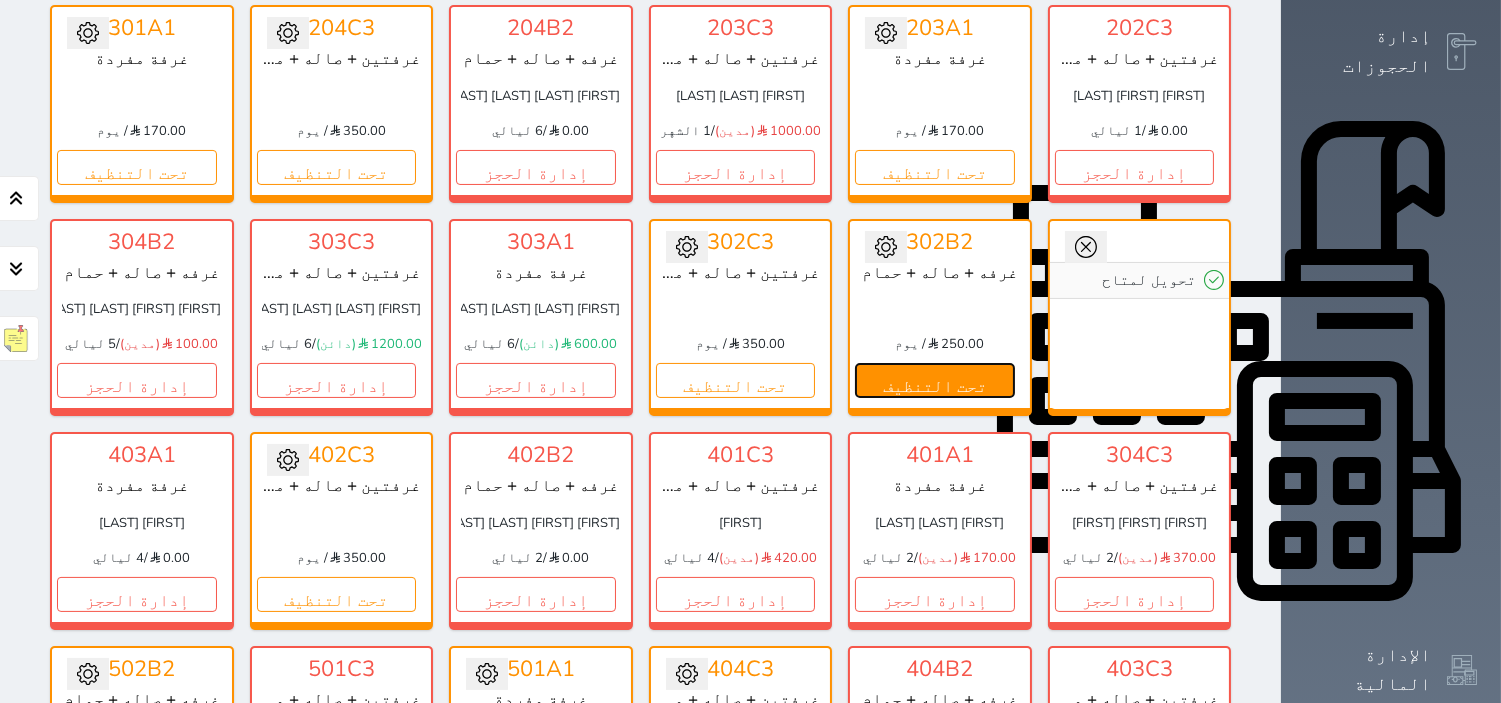 click on "تحت التنظيف" at bounding box center (935, 380) 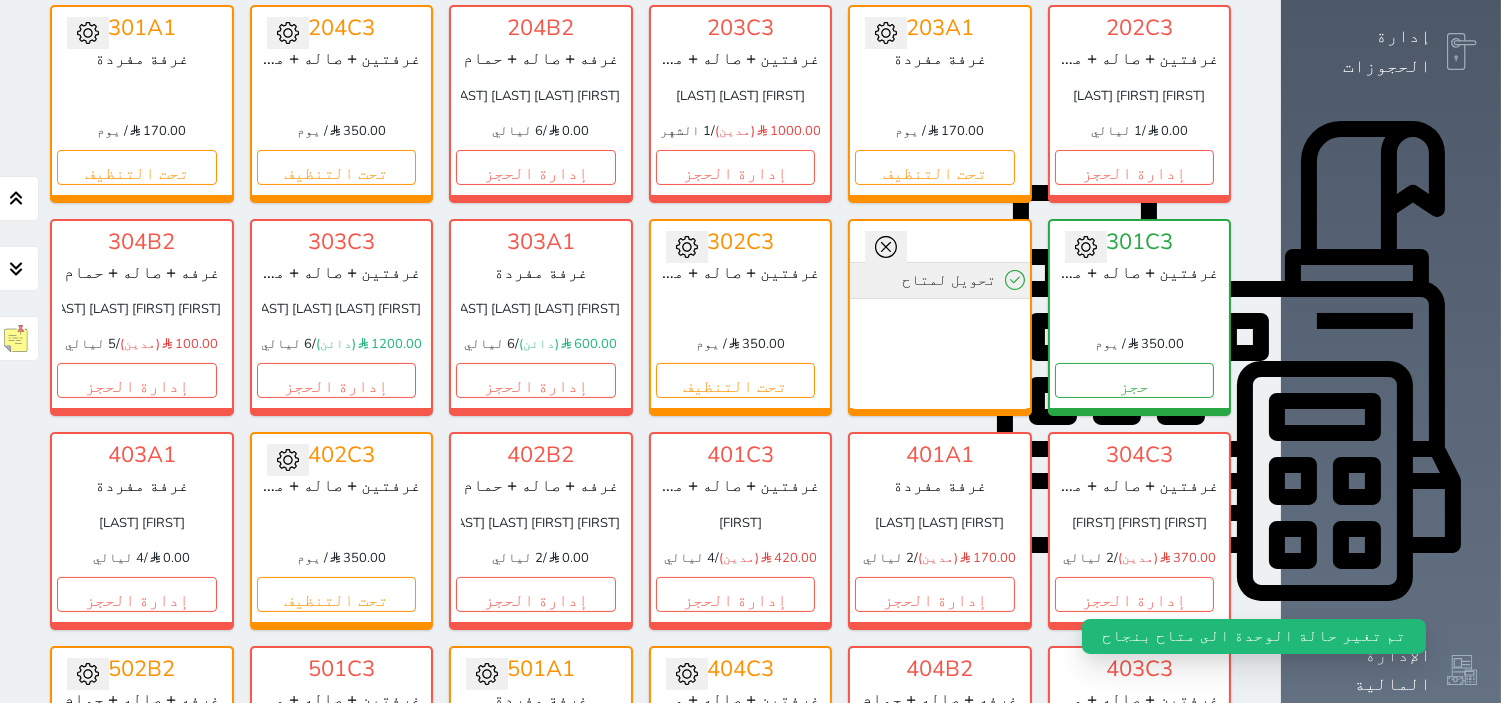 click on "تحويل لمتاح" at bounding box center [940, 280] 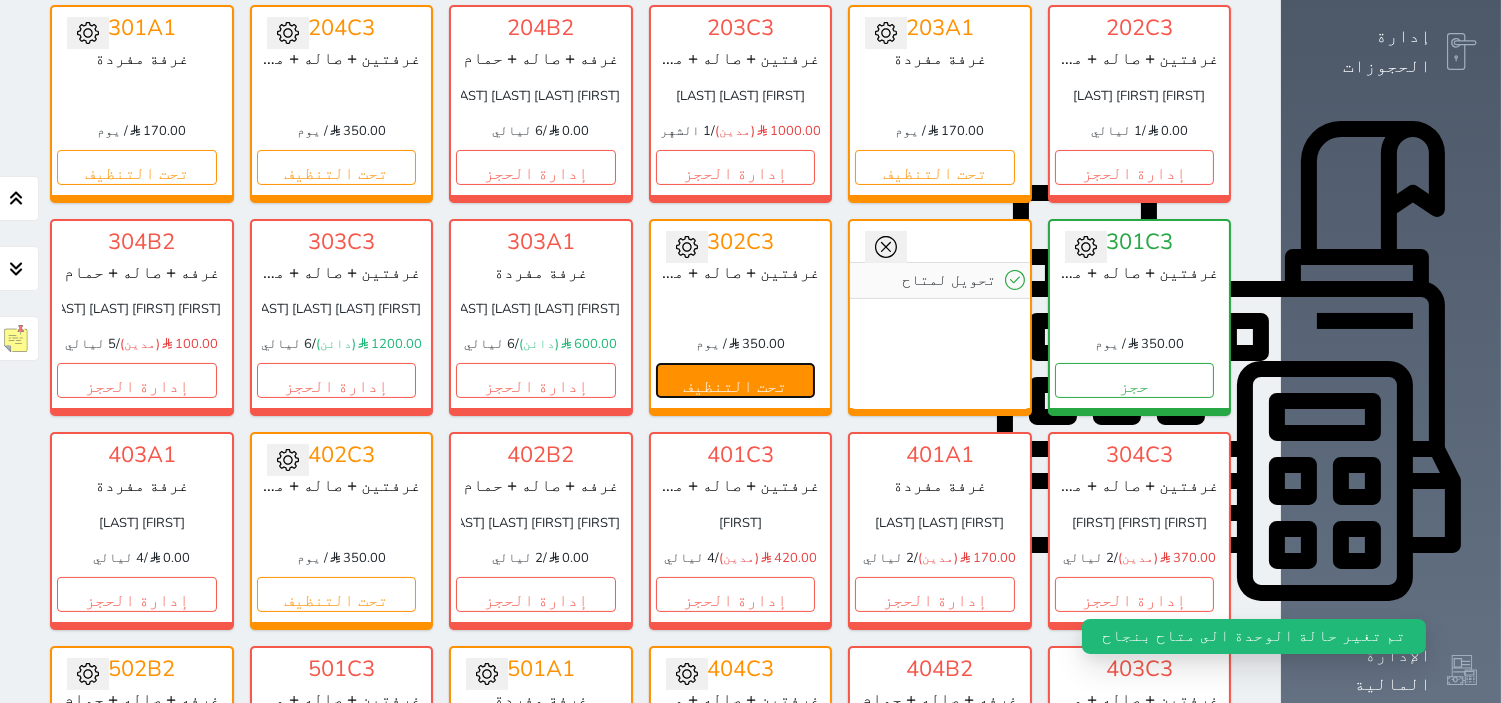 click on "تحت التنظيف" at bounding box center [736, 380] 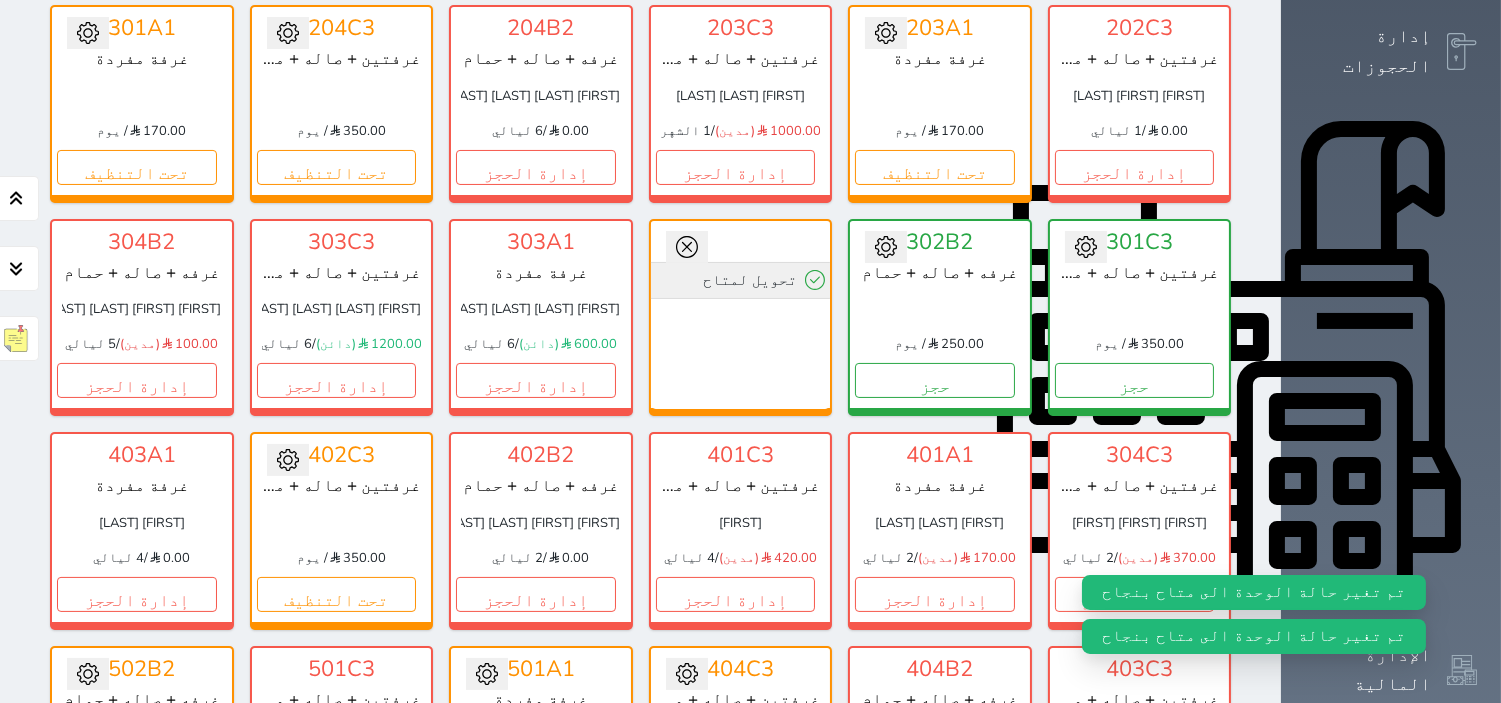 click on "تحويل لمتاح" at bounding box center [741, 280] 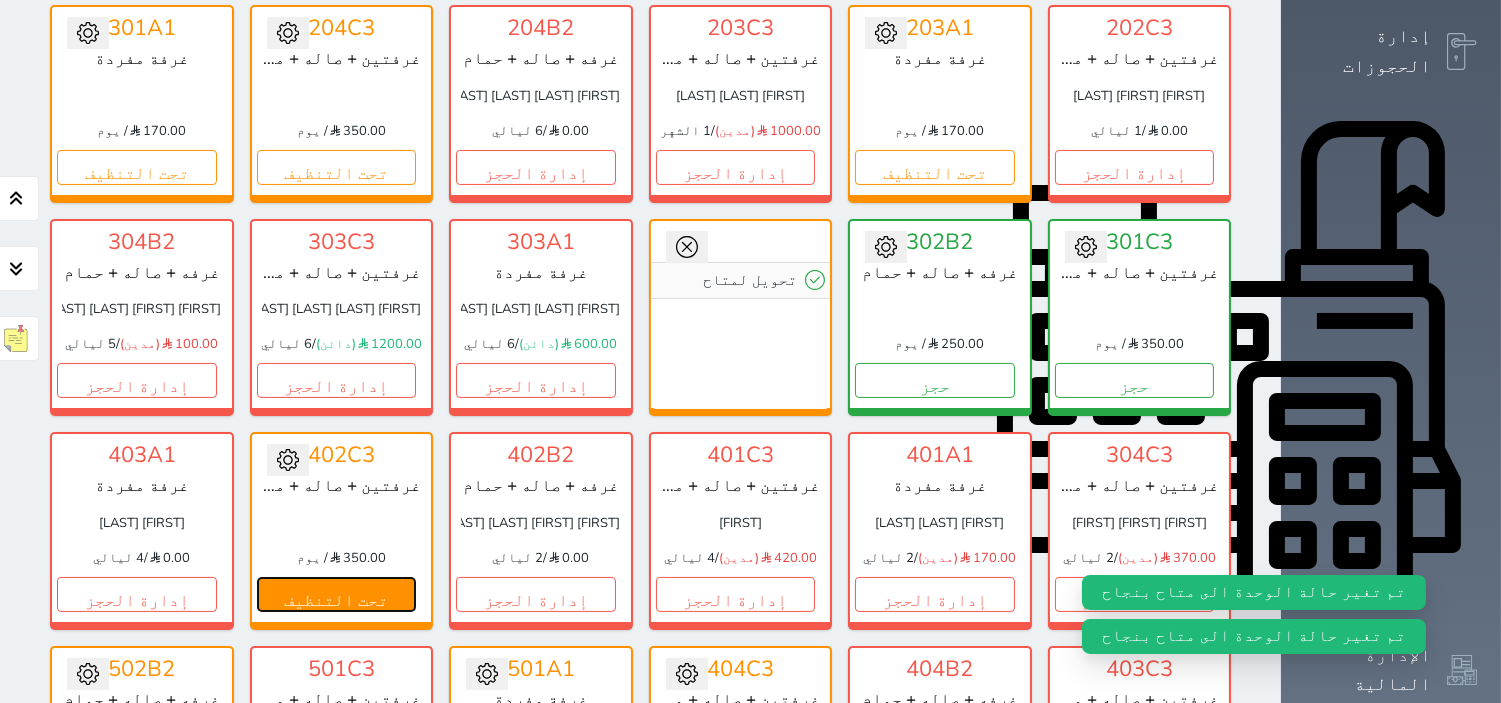 click on "تحت التنظيف" at bounding box center (337, 594) 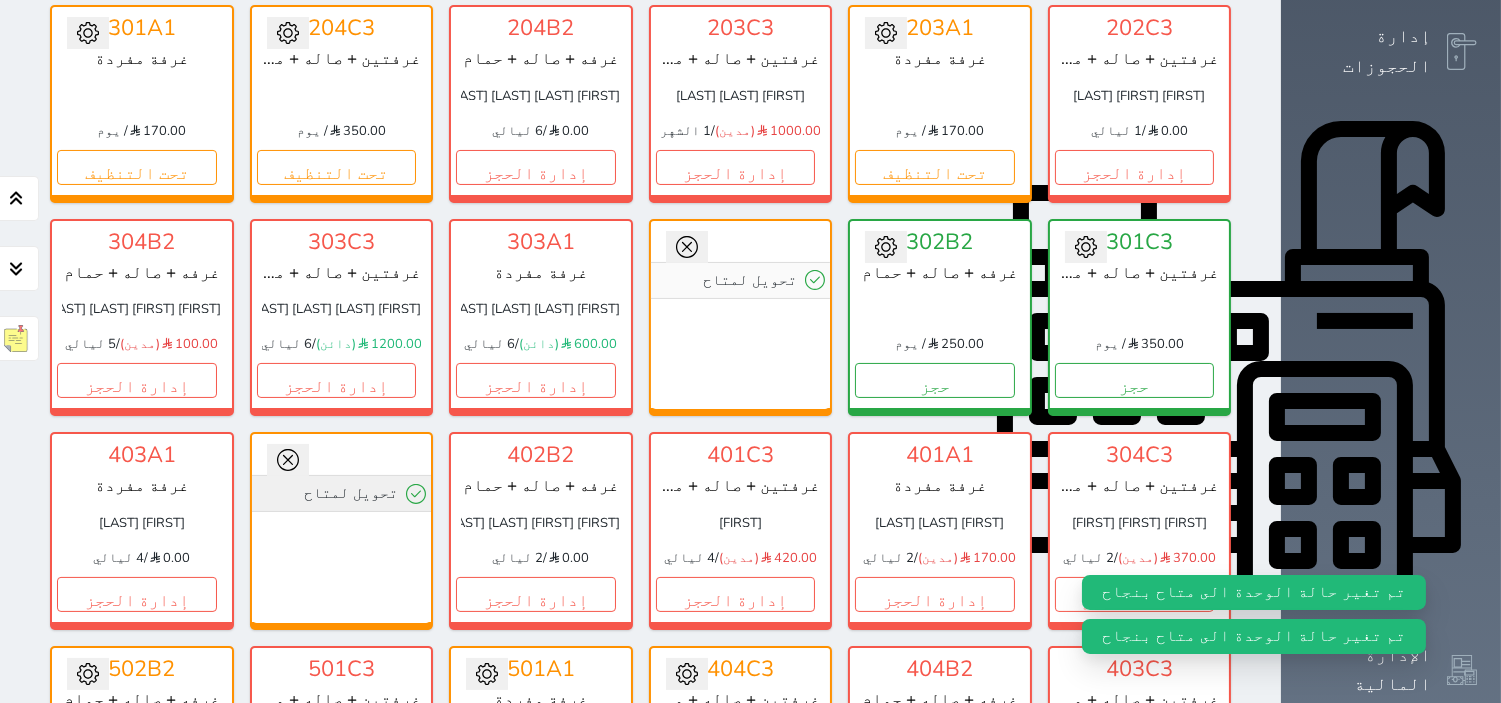 click on "تحويل لمتاح" at bounding box center (342, 493) 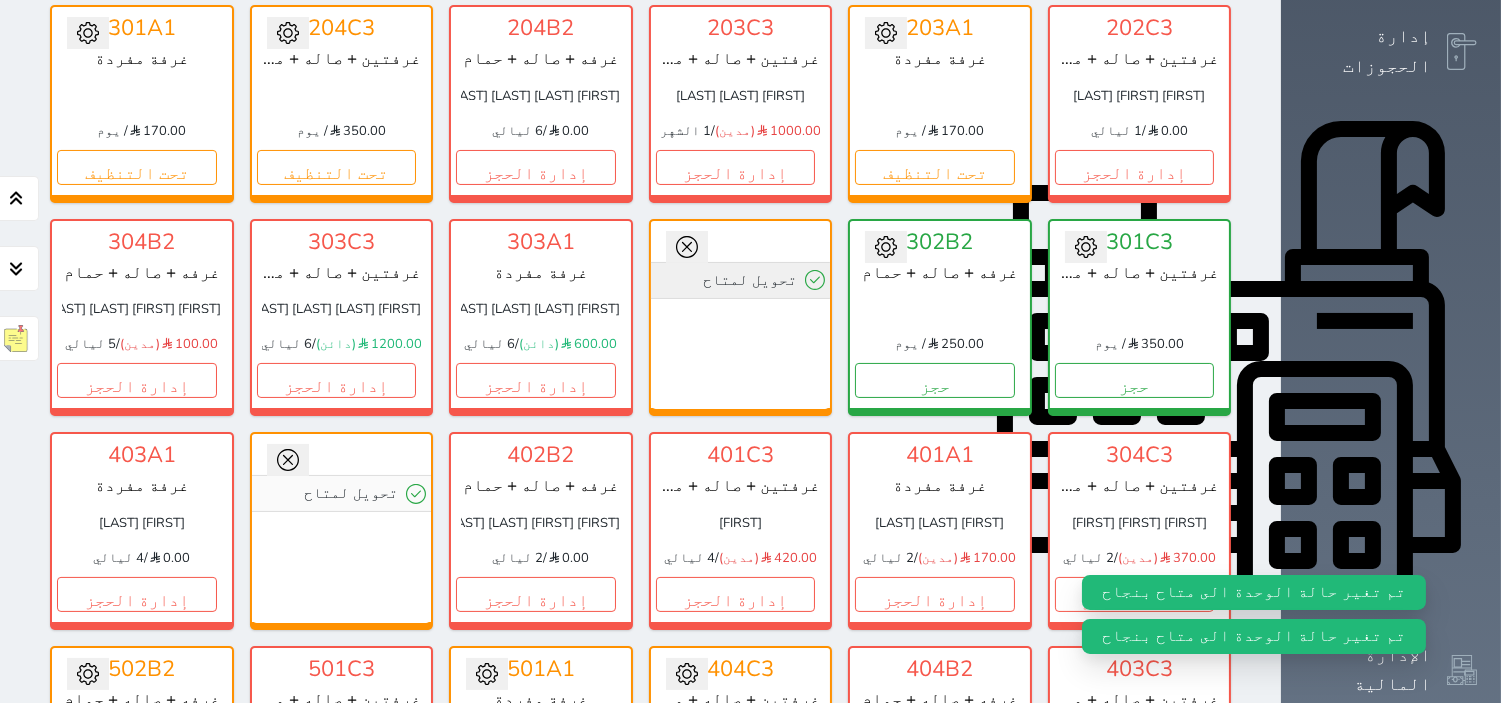 click on "تحويل لمتاح" at bounding box center [741, 280] 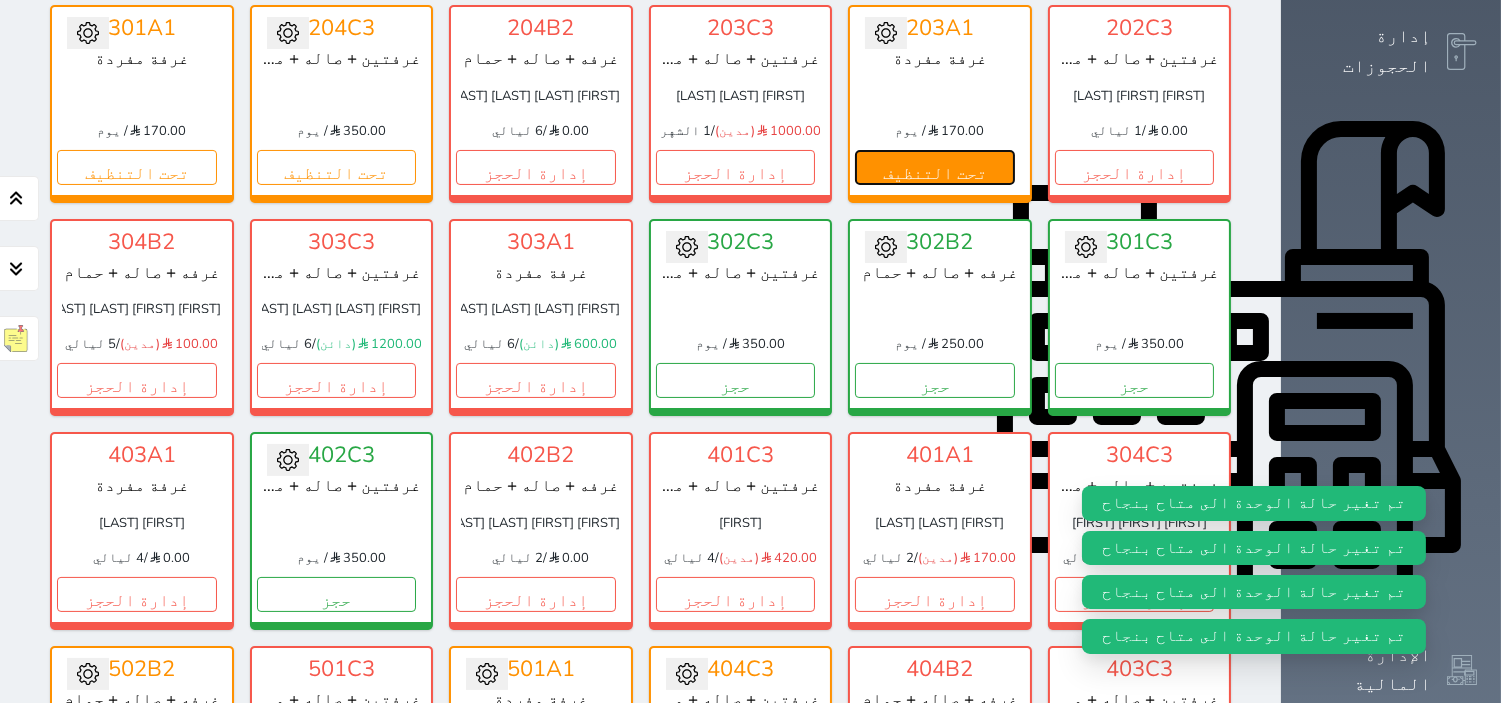 click on "تحت التنظيف" at bounding box center (935, 167) 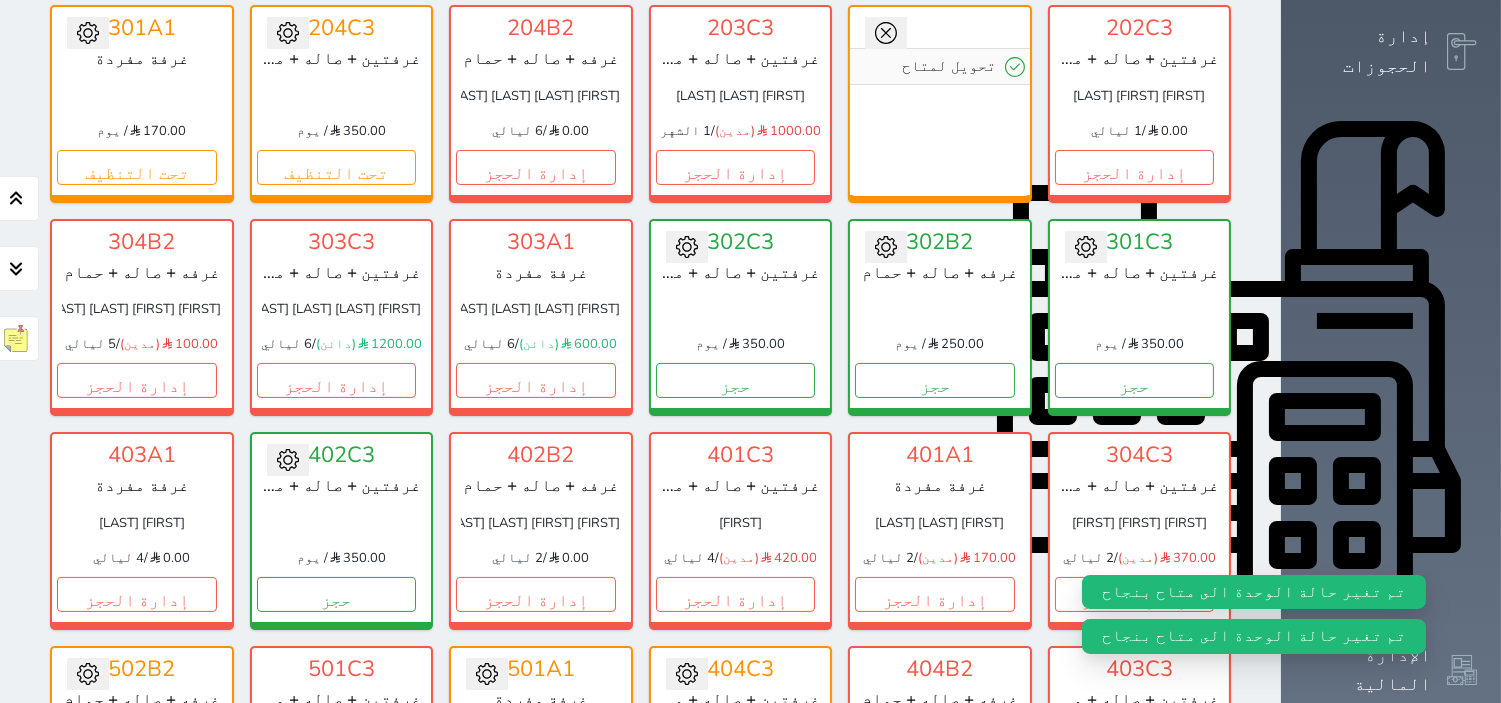 click at bounding box center (687, 247) 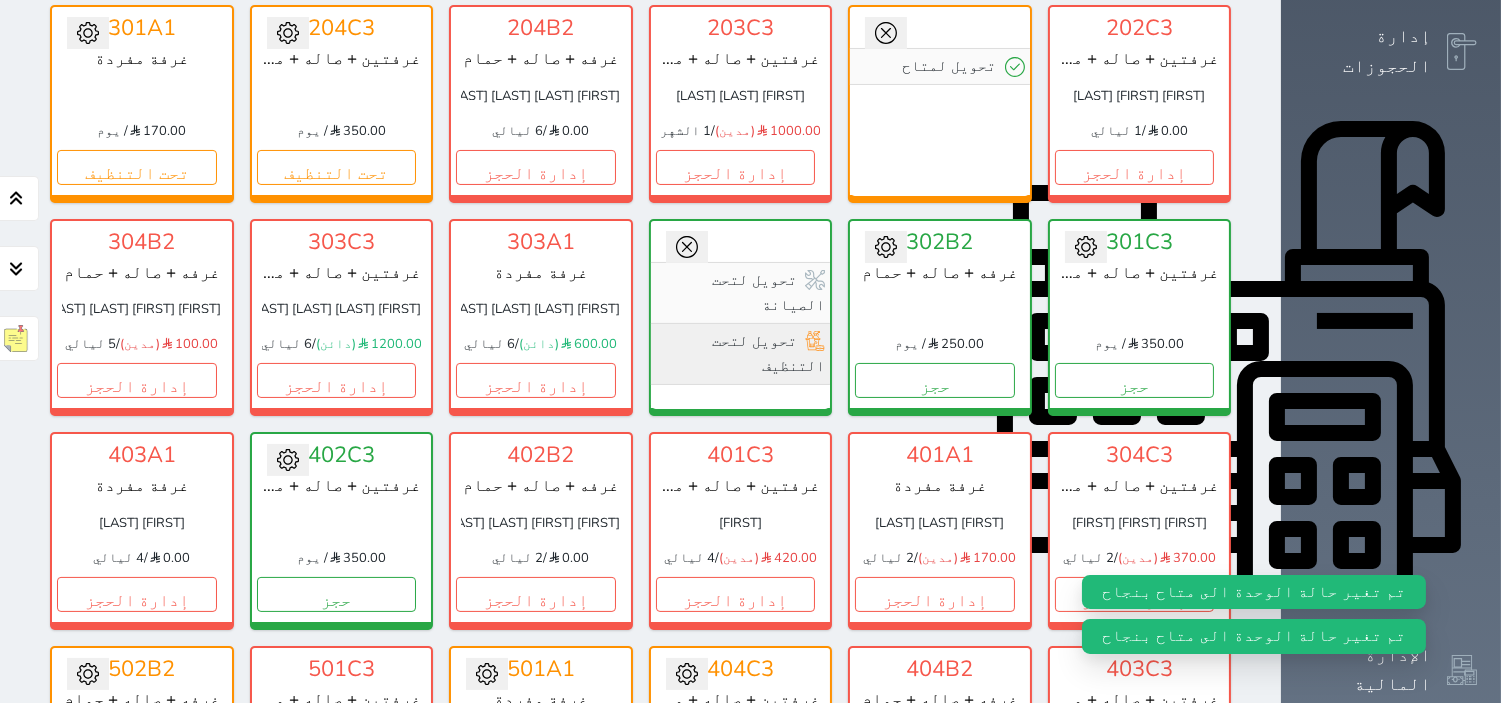 click on "تحويل لتحت التنظيف" at bounding box center [741, 354] 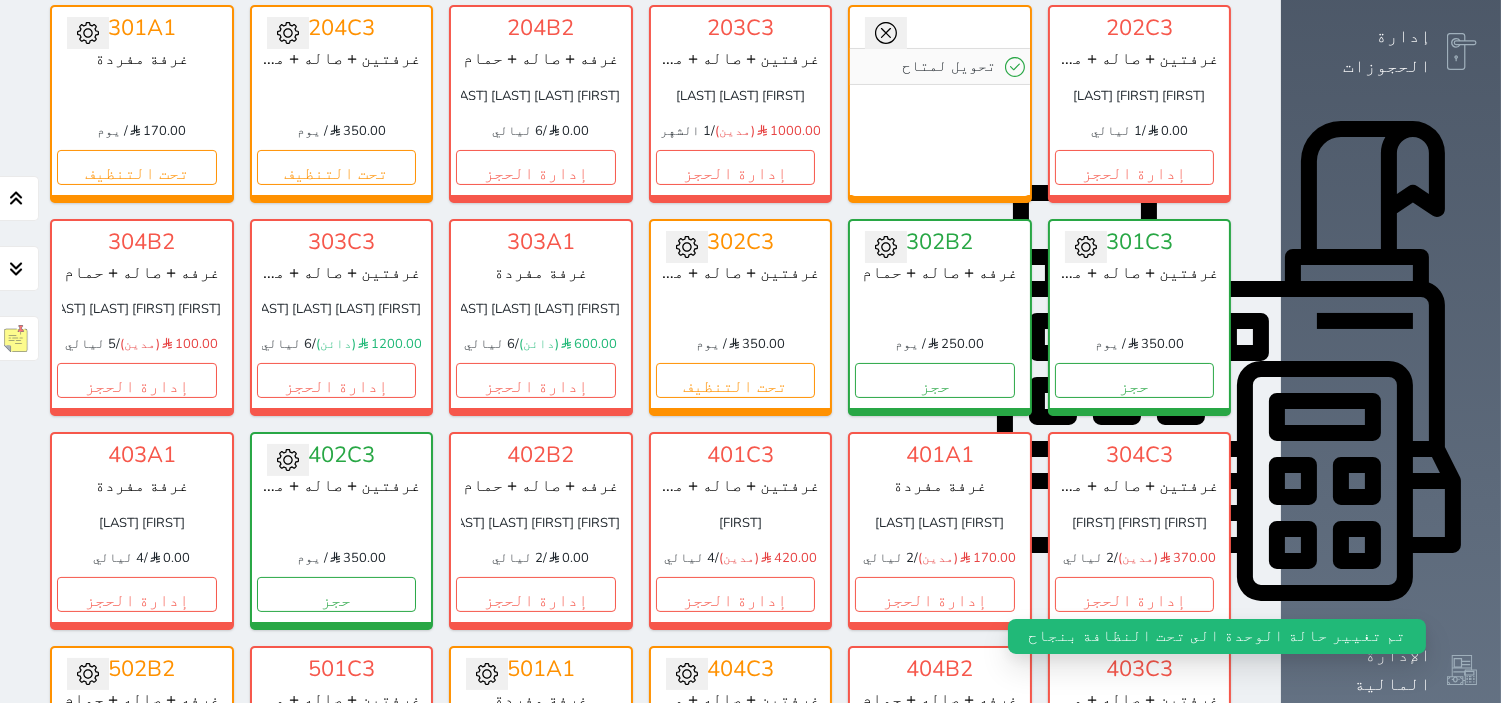 click 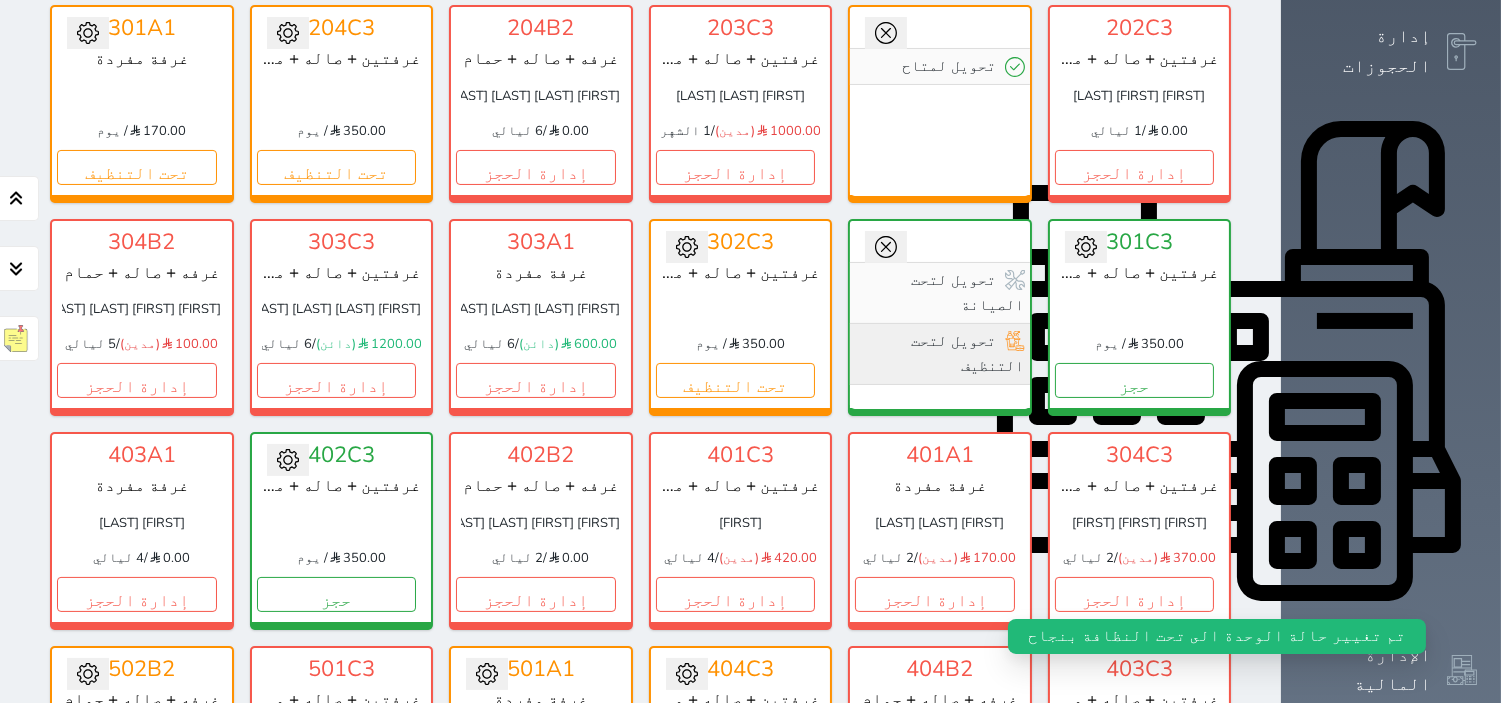 click on "تحويل لتحت التنظيف" at bounding box center (940, 354) 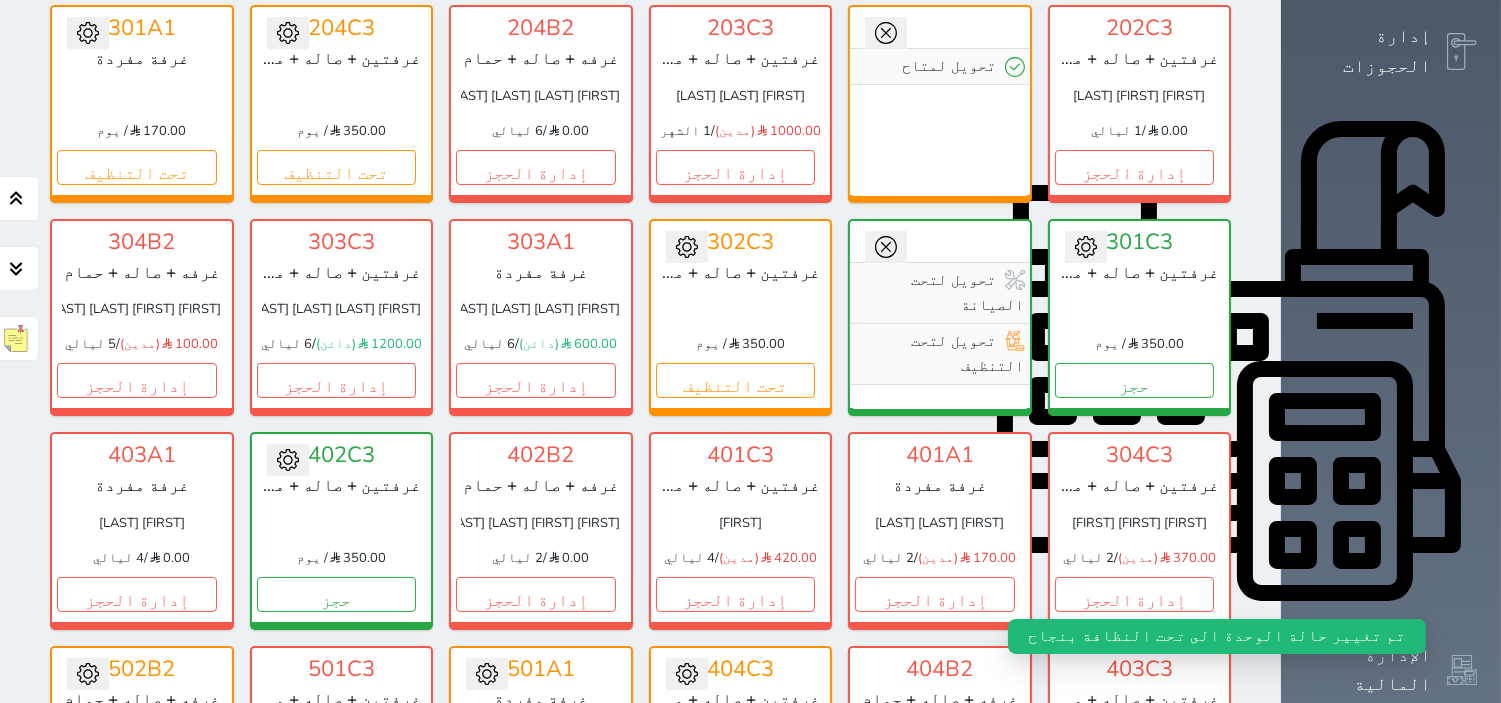 scroll, scrollTop: 188, scrollLeft: 0, axis: vertical 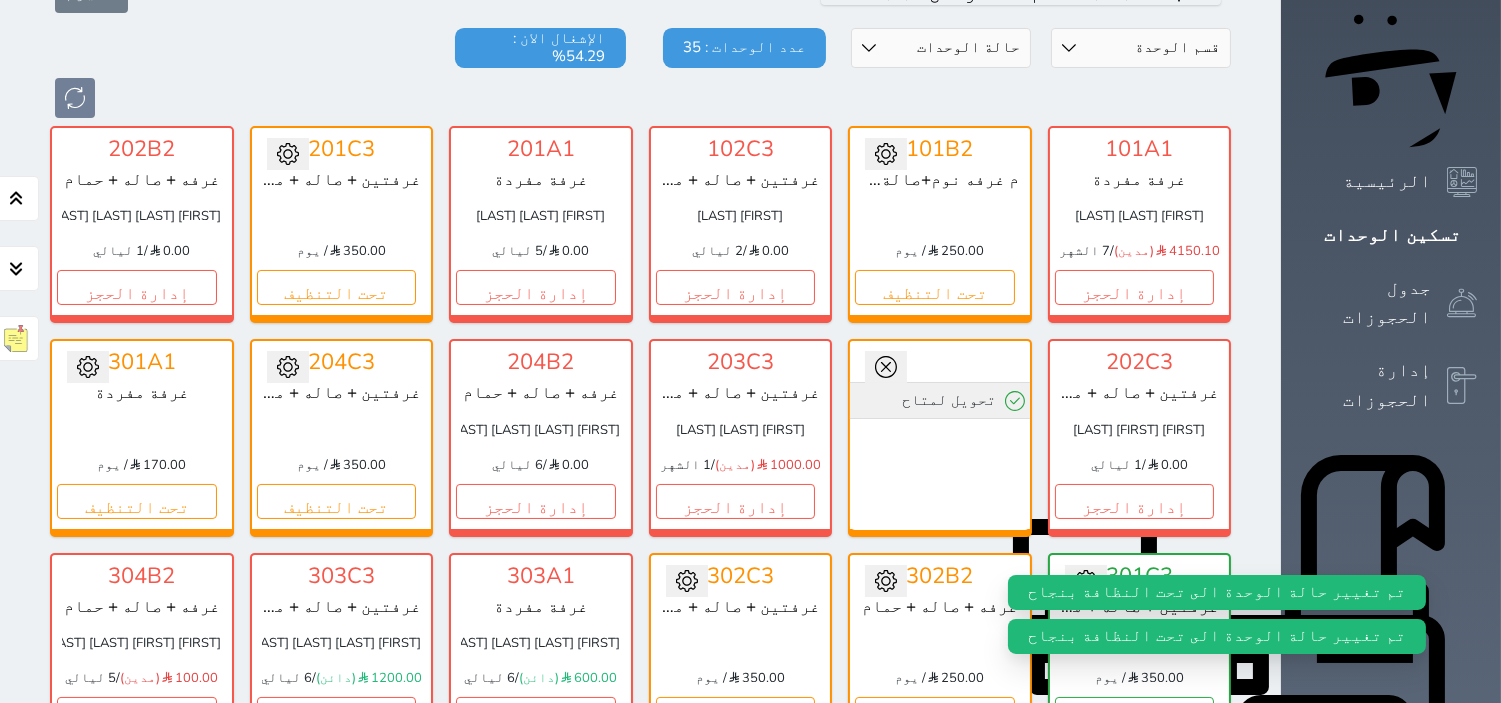 click on "تحويل لمتاح" at bounding box center [940, 400] 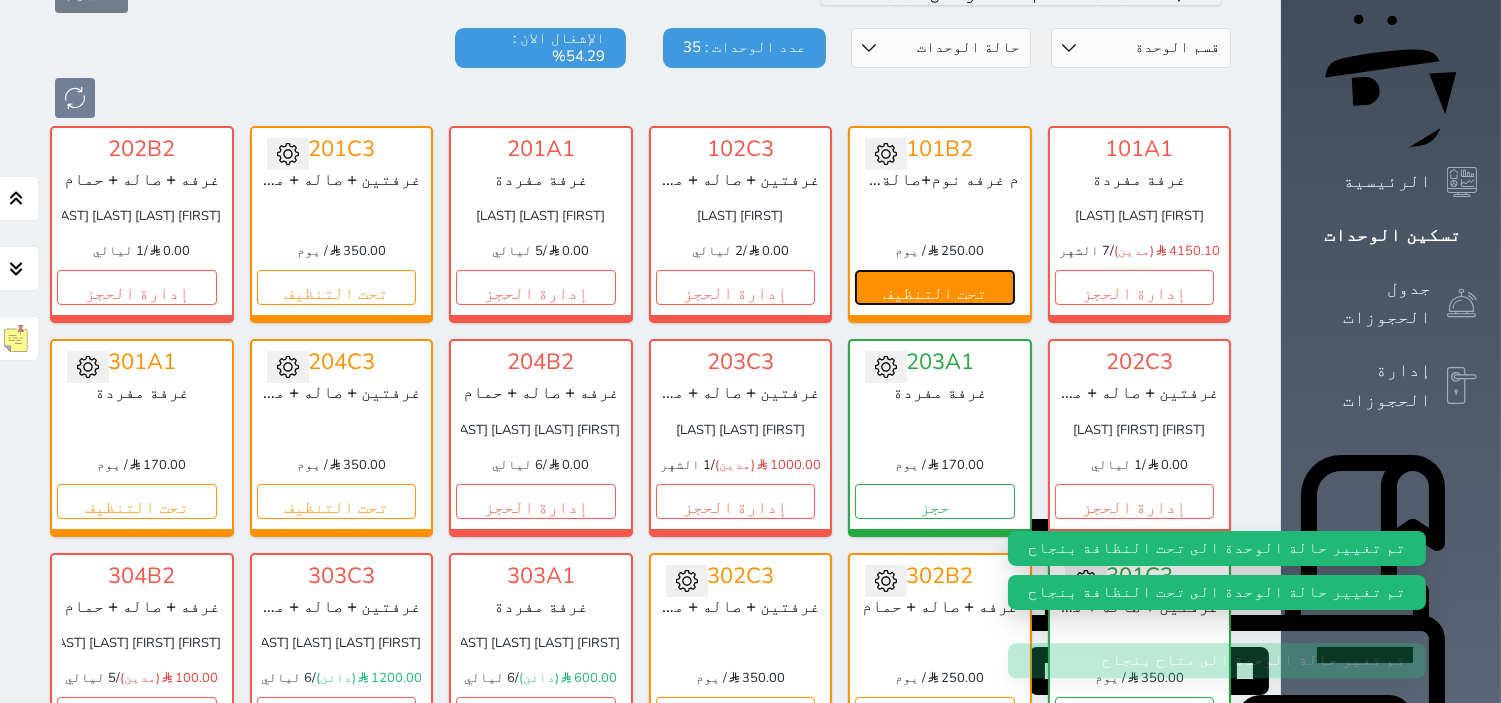 click on "تحت التنظيف" at bounding box center (935, 287) 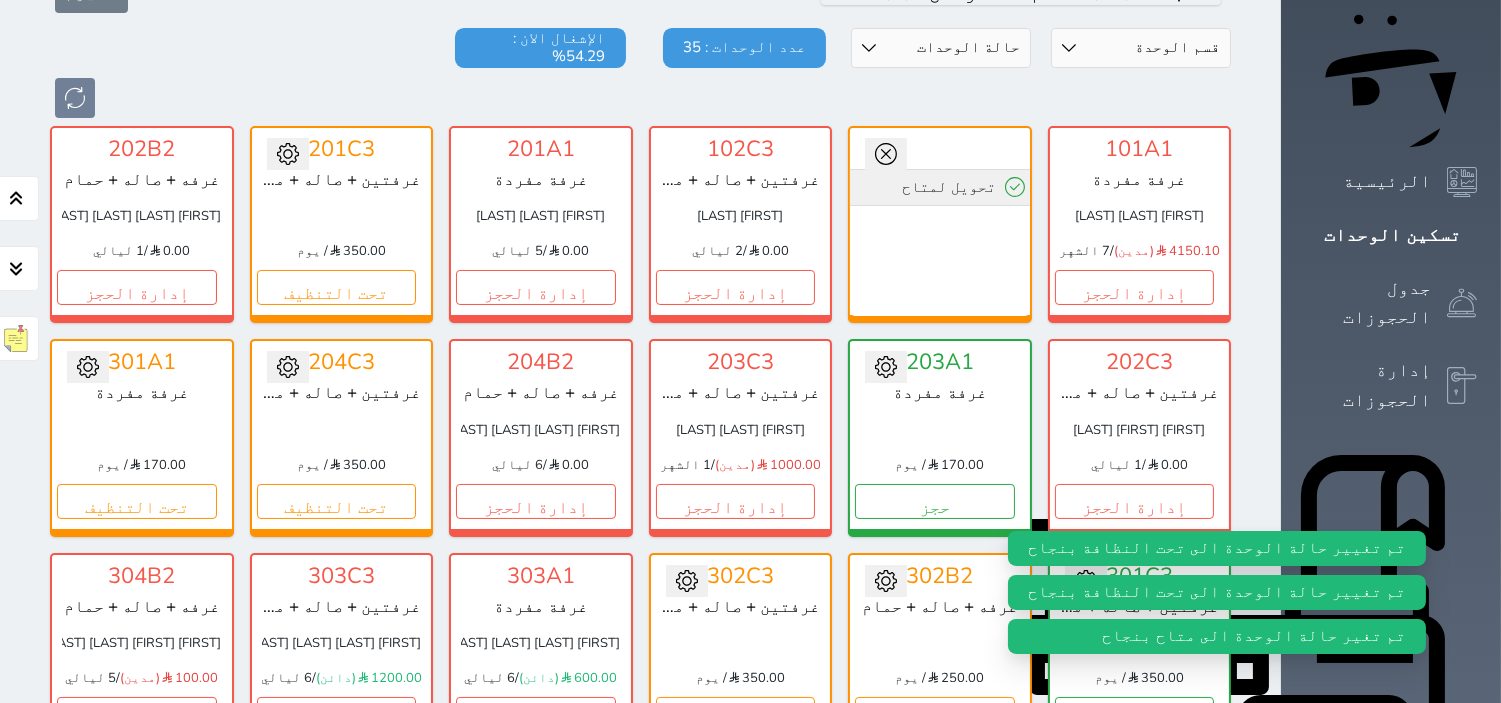 click on "تحويل لمتاح" at bounding box center (940, 187) 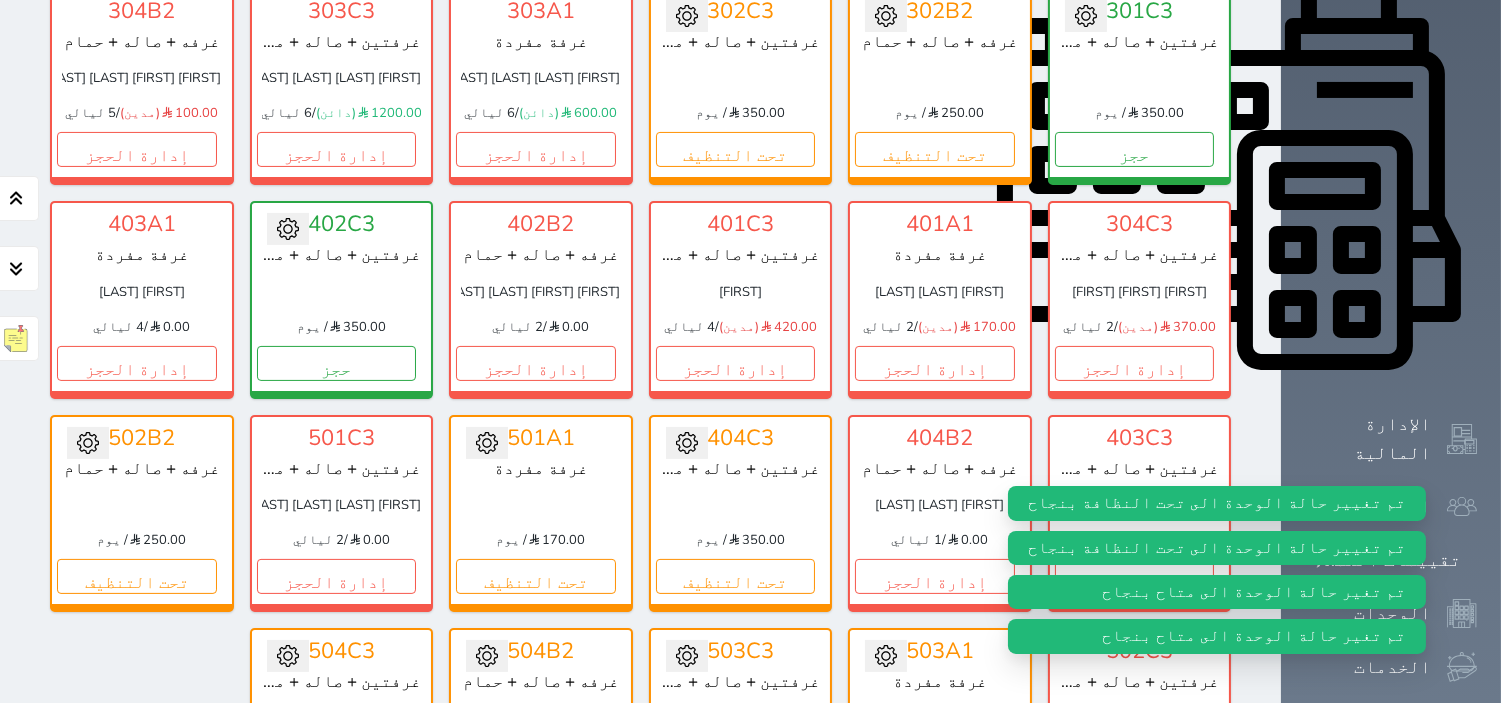 scroll, scrollTop: 855, scrollLeft: 0, axis: vertical 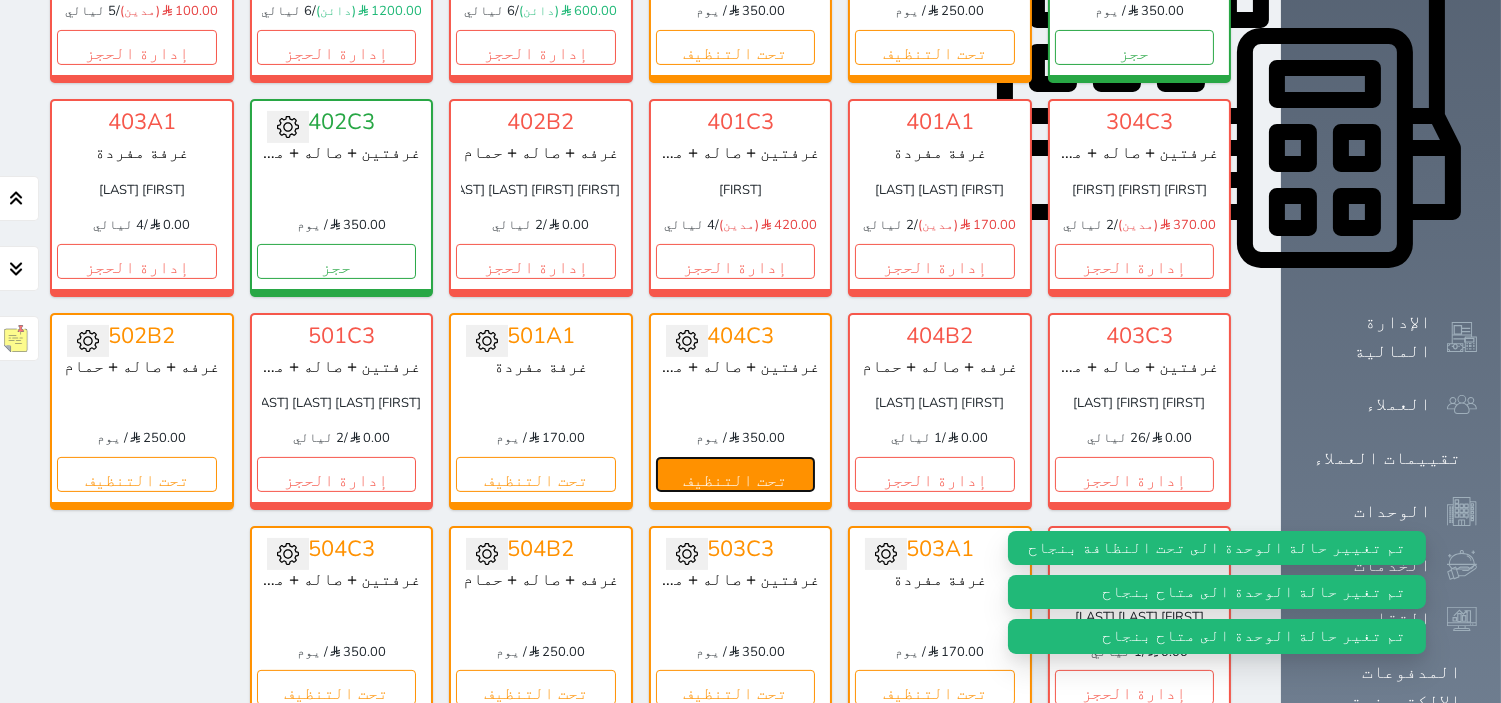 click on "تحت التنظيف" at bounding box center [736, 474] 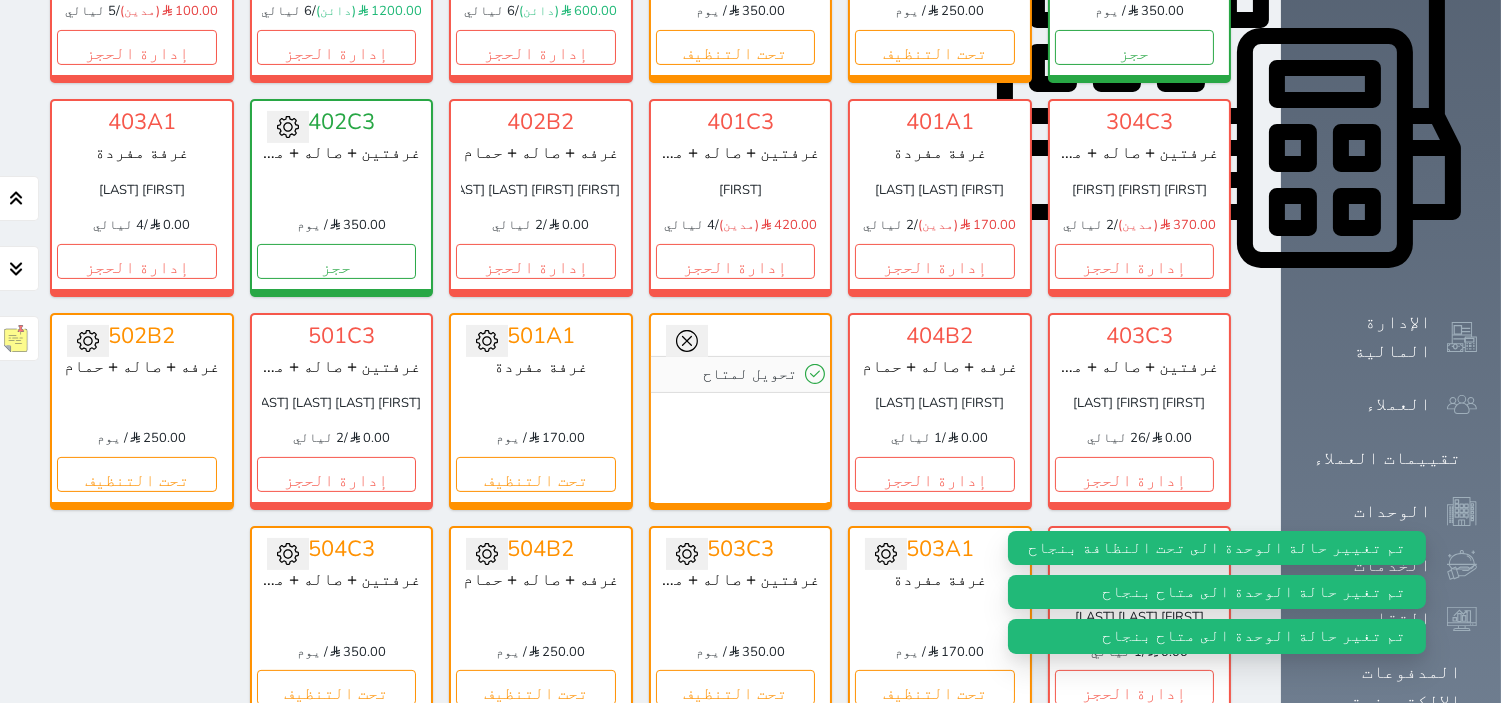 drag, startPoint x: 815, startPoint y: 323, endPoint x: 938, endPoint y: 483, distance: 201.81427 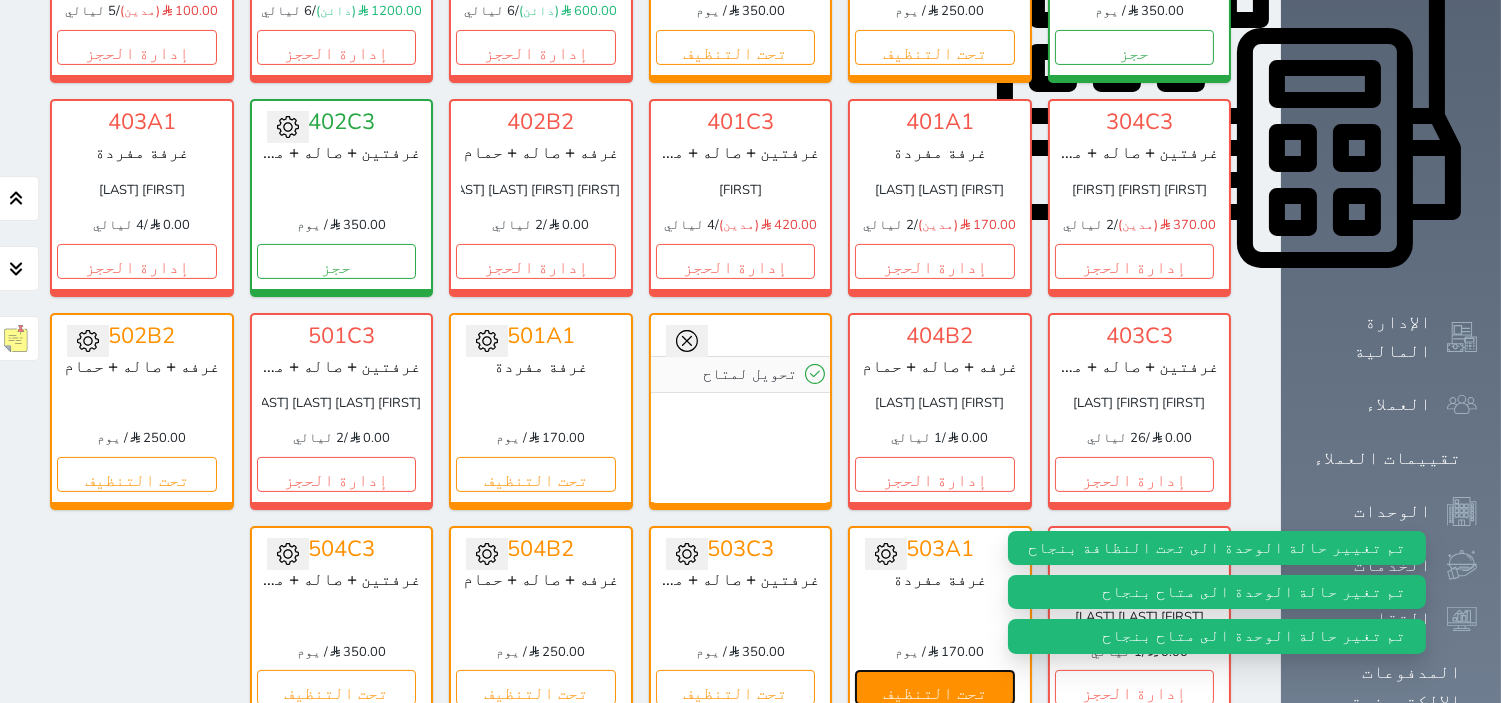 click on "تحت التنظيف" at bounding box center (935, 687) 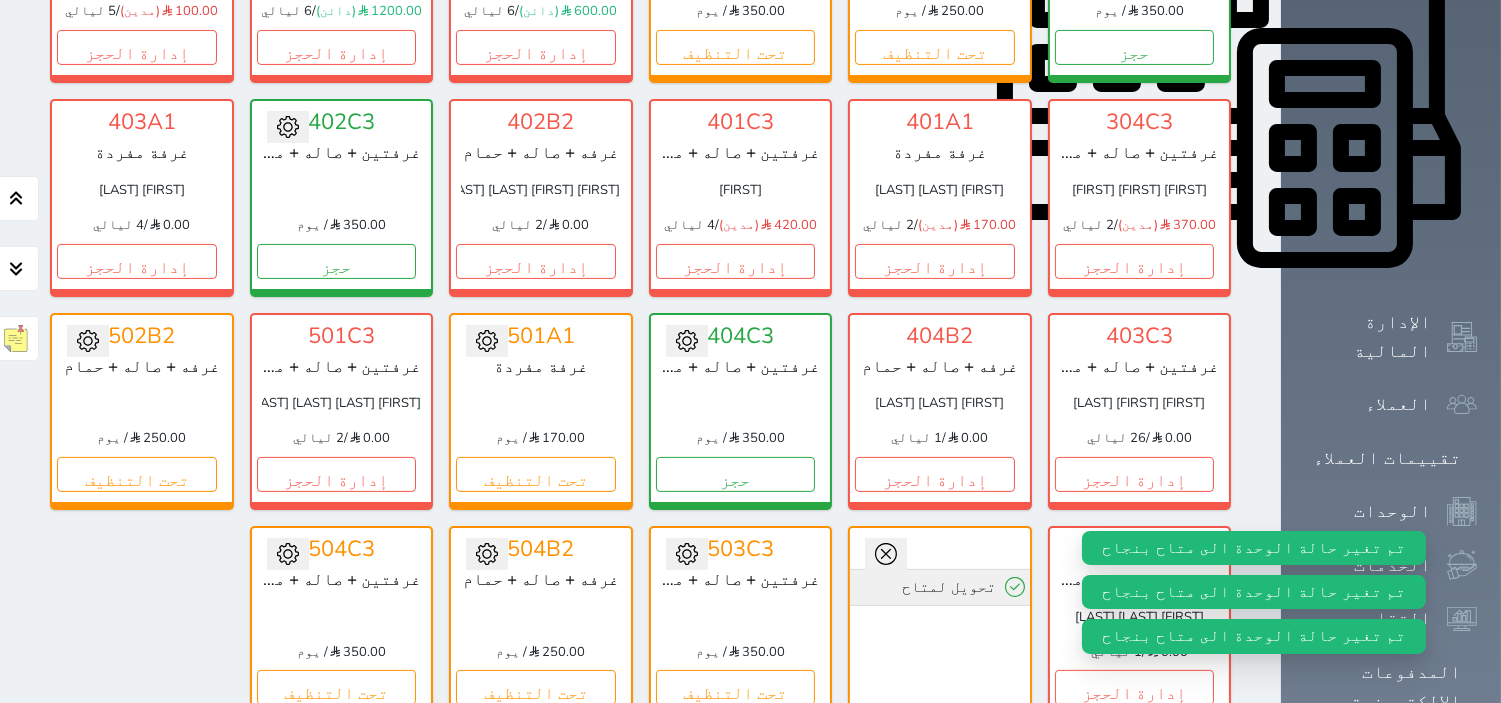 click on "تحويل لمتاح" at bounding box center [940, 587] 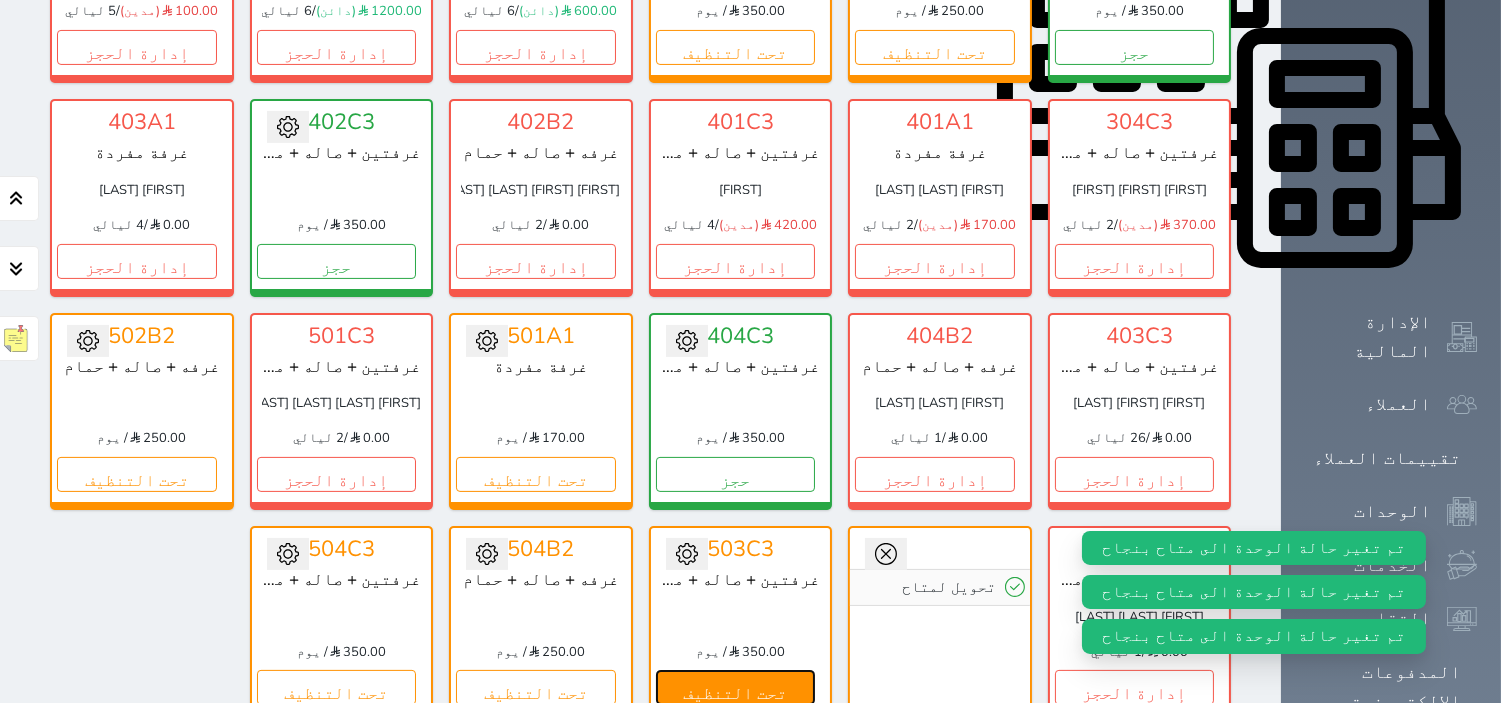 click on "تحت التنظيف" at bounding box center [736, 687] 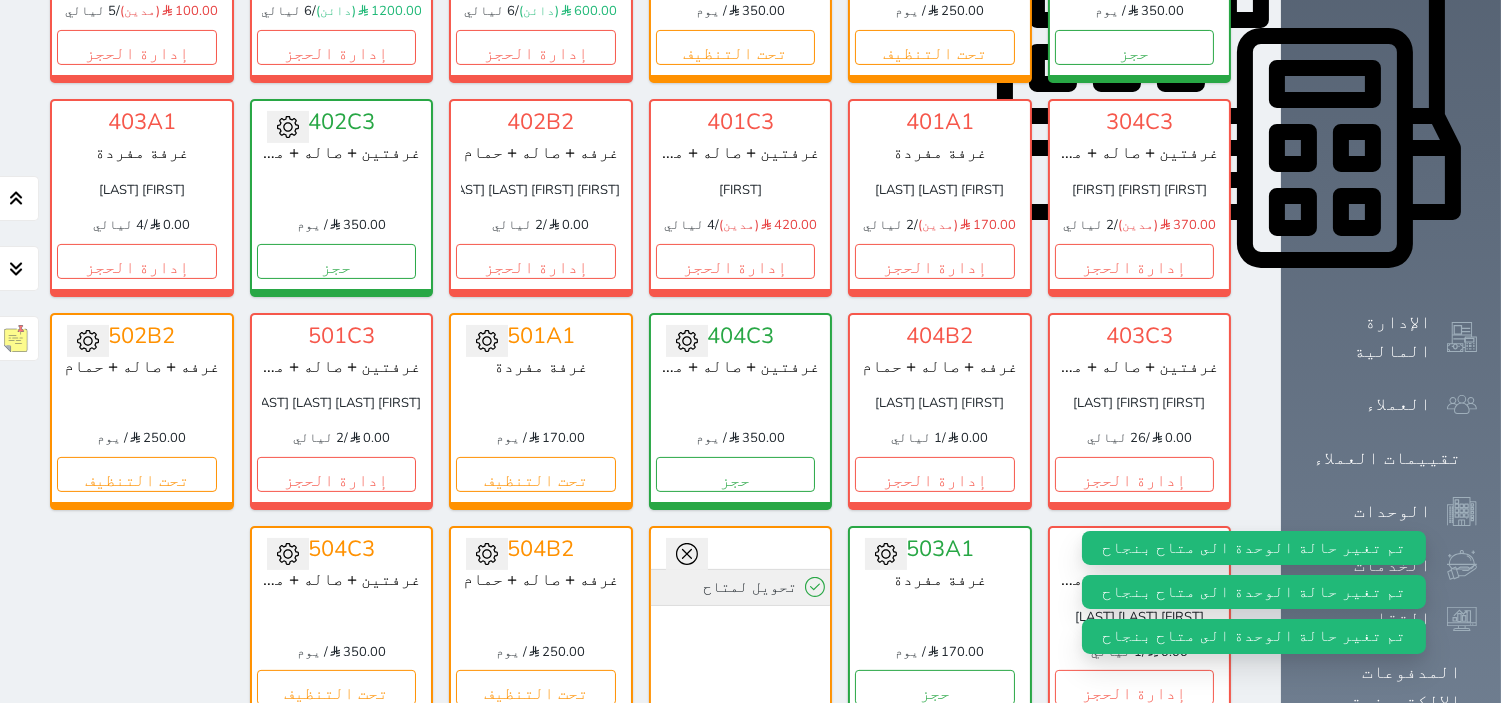 click on "تحويل لمتاح" at bounding box center (741, 587) 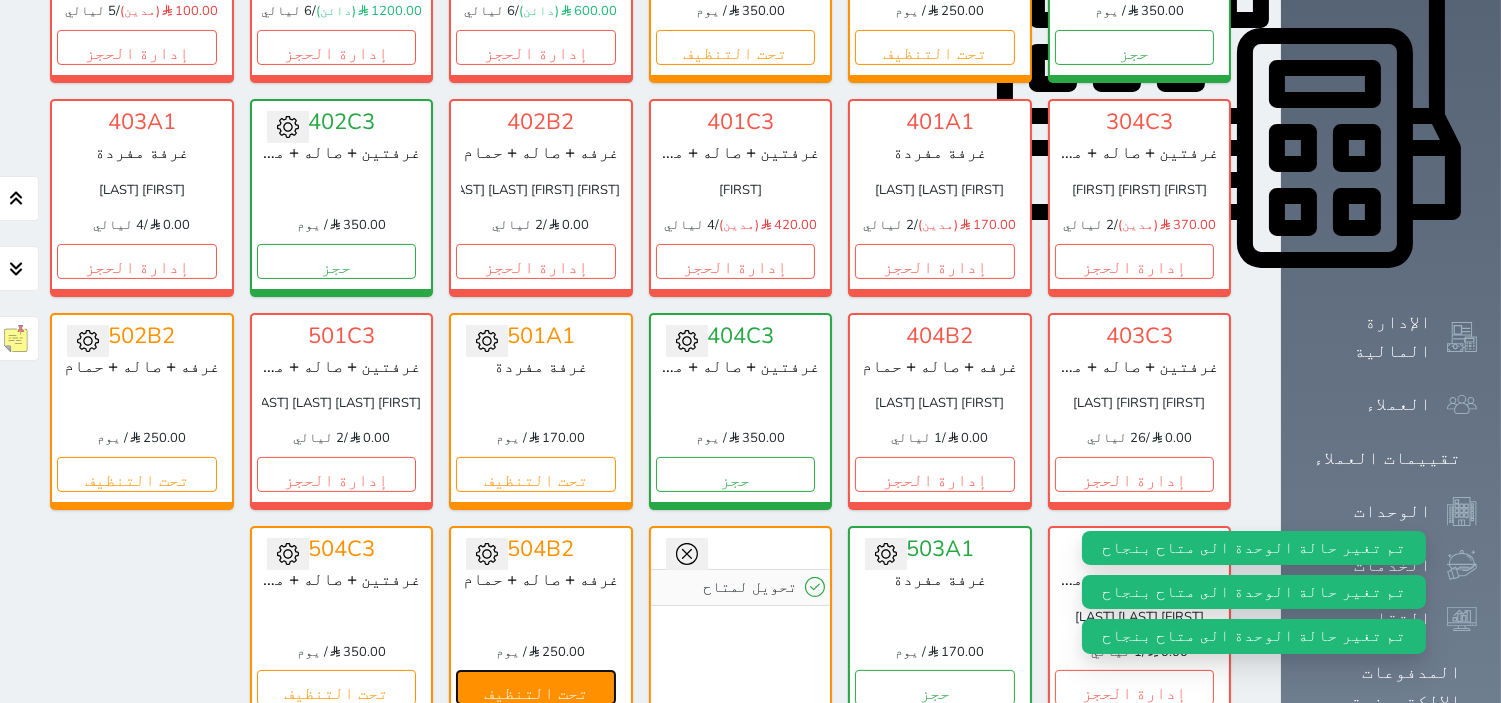 click on "تحت التنظيف" at bounding box center (536, 687) 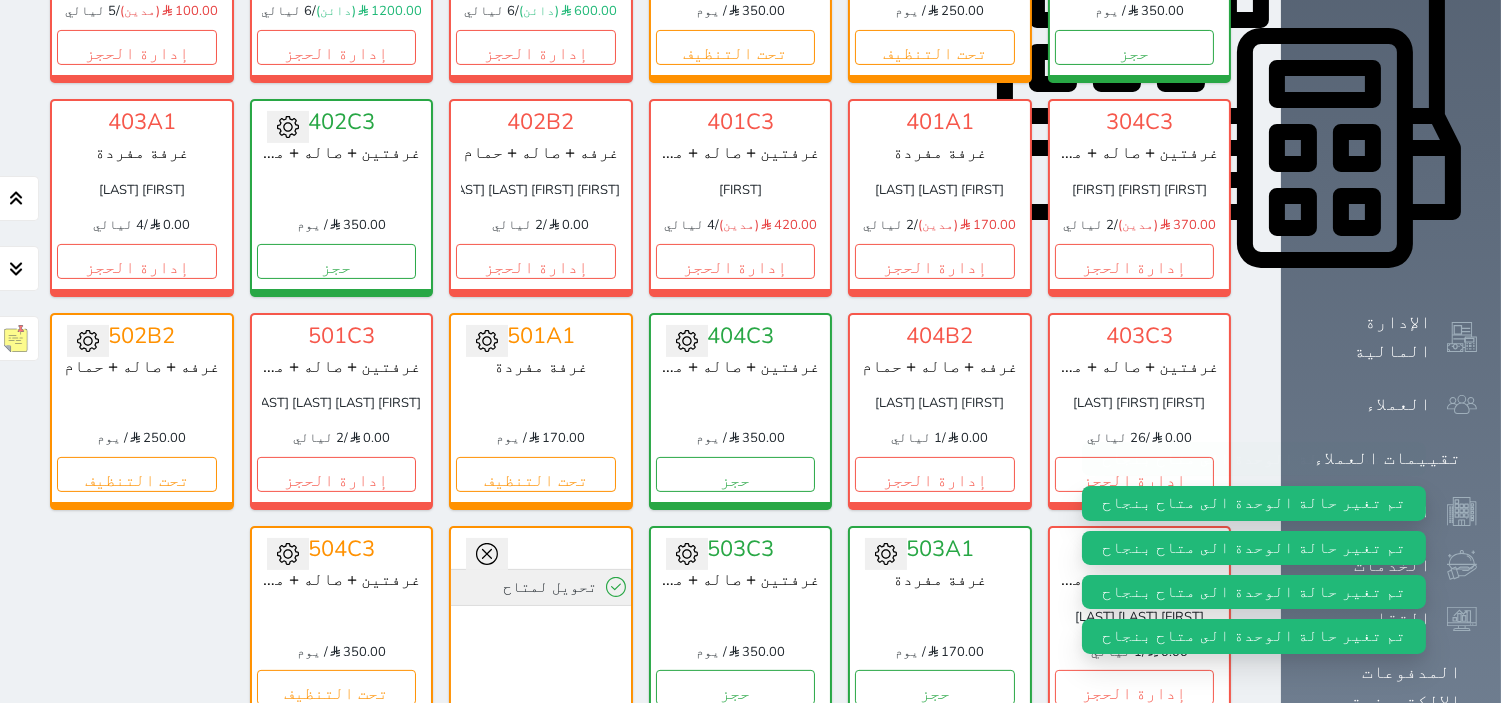 click on "تحويل لمتاح" at bounding box center (541, 587) 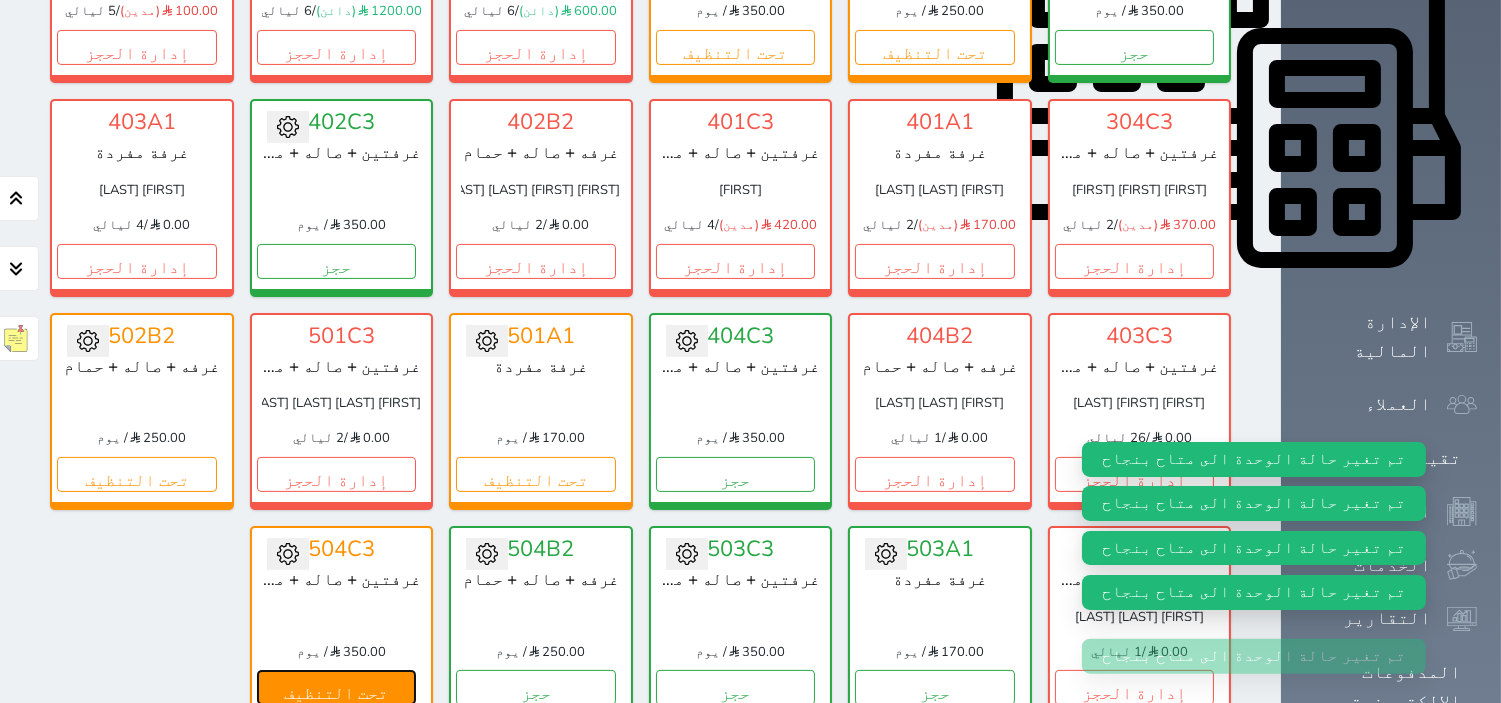 click on "تحت التنظيف" at bounding box center [337, 687] 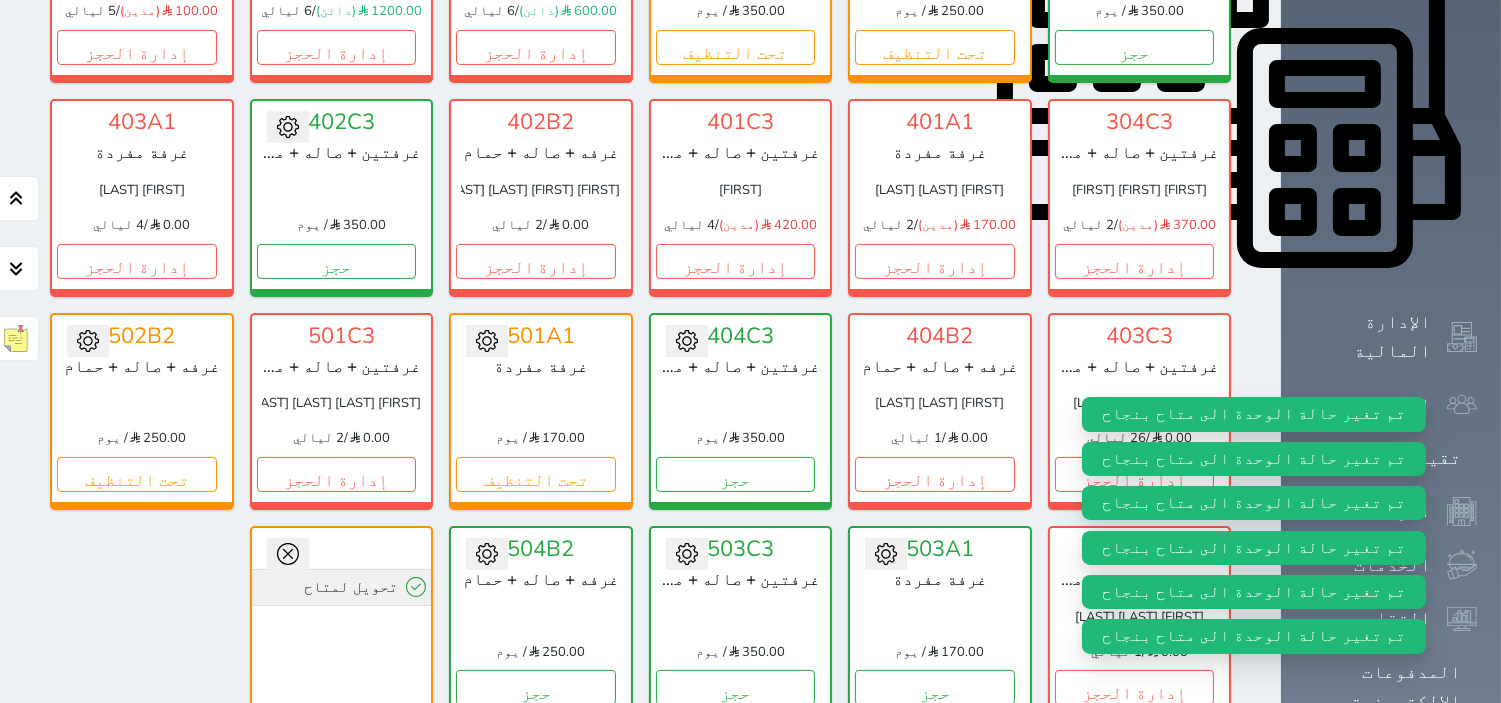 click on "تحويل لمتاح" at bounding box center [342, 587] 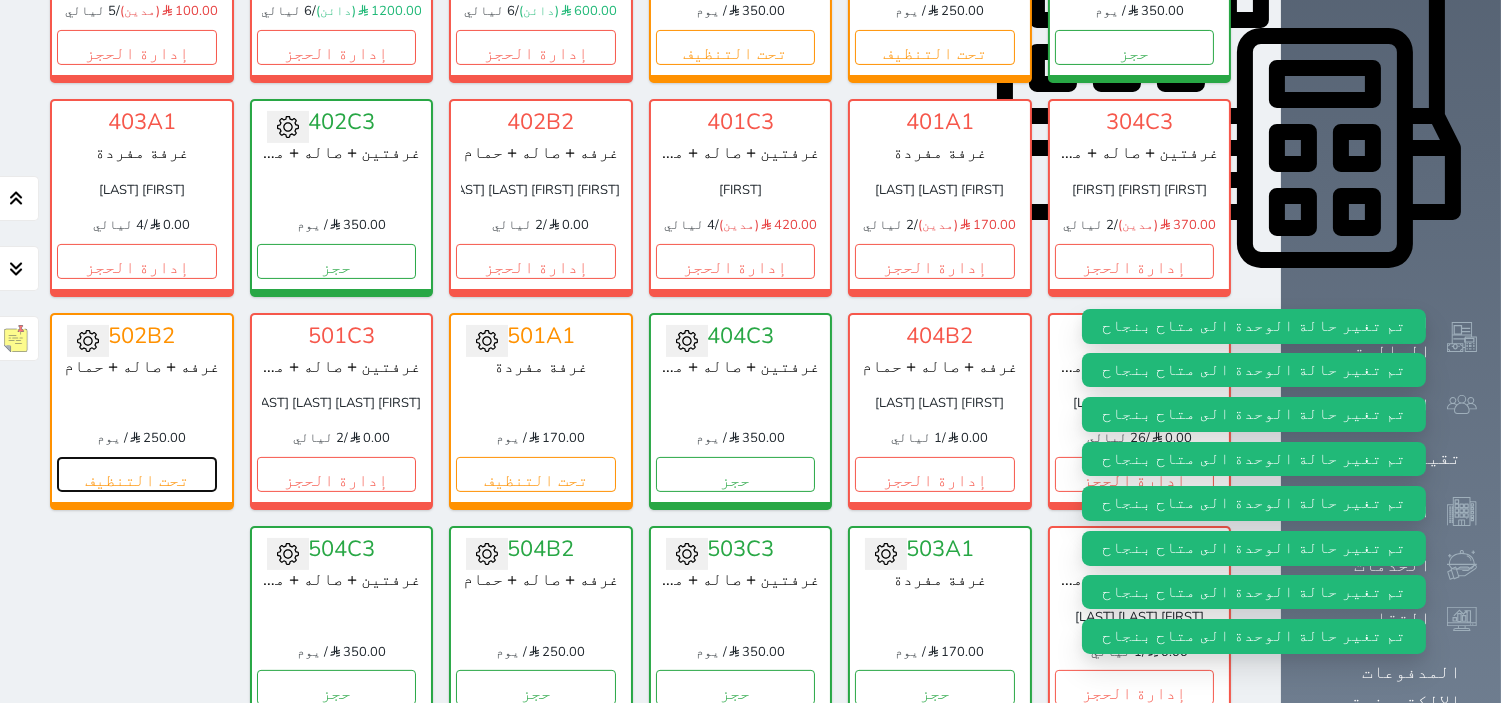drag, startPoint x: 175, startPoint y: 418, endPoint x: 182, endPoint y: 377, distance: 41.59327 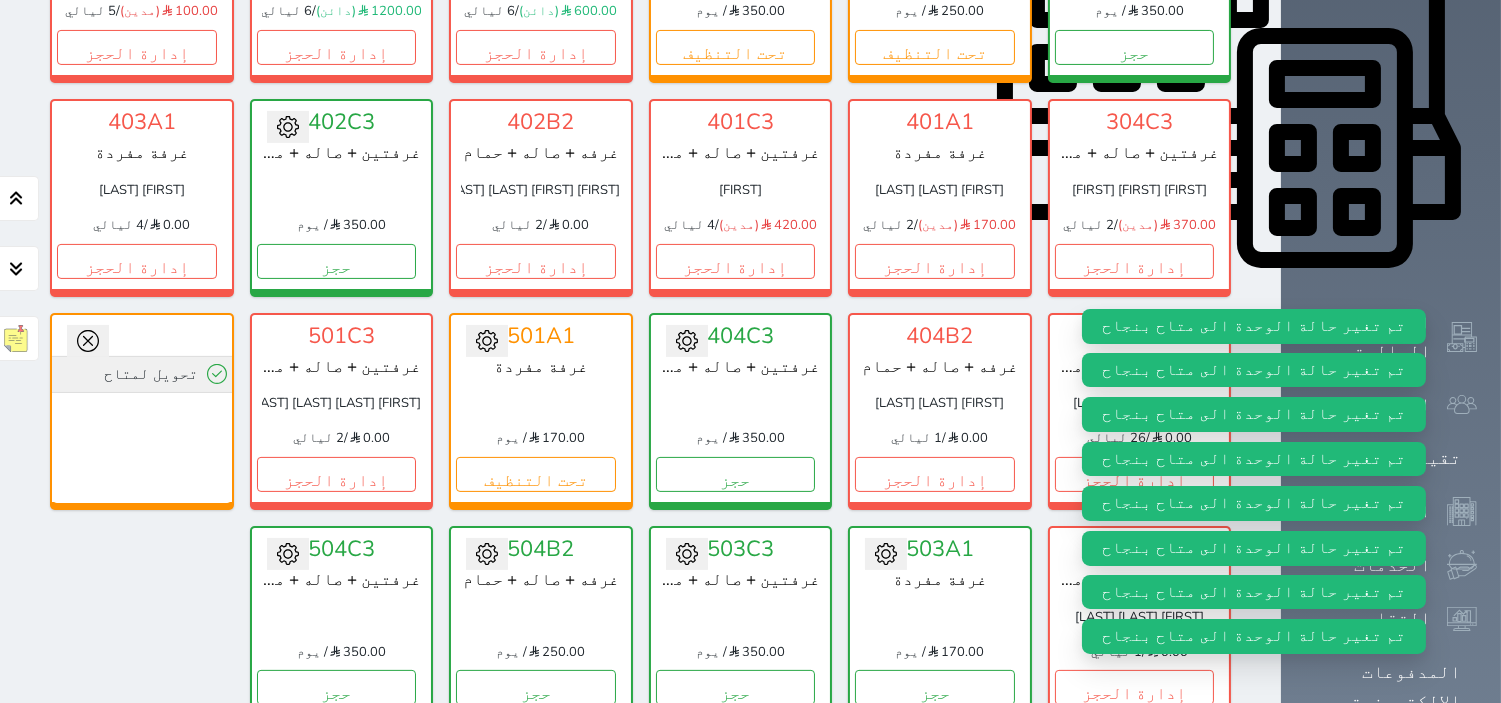 click 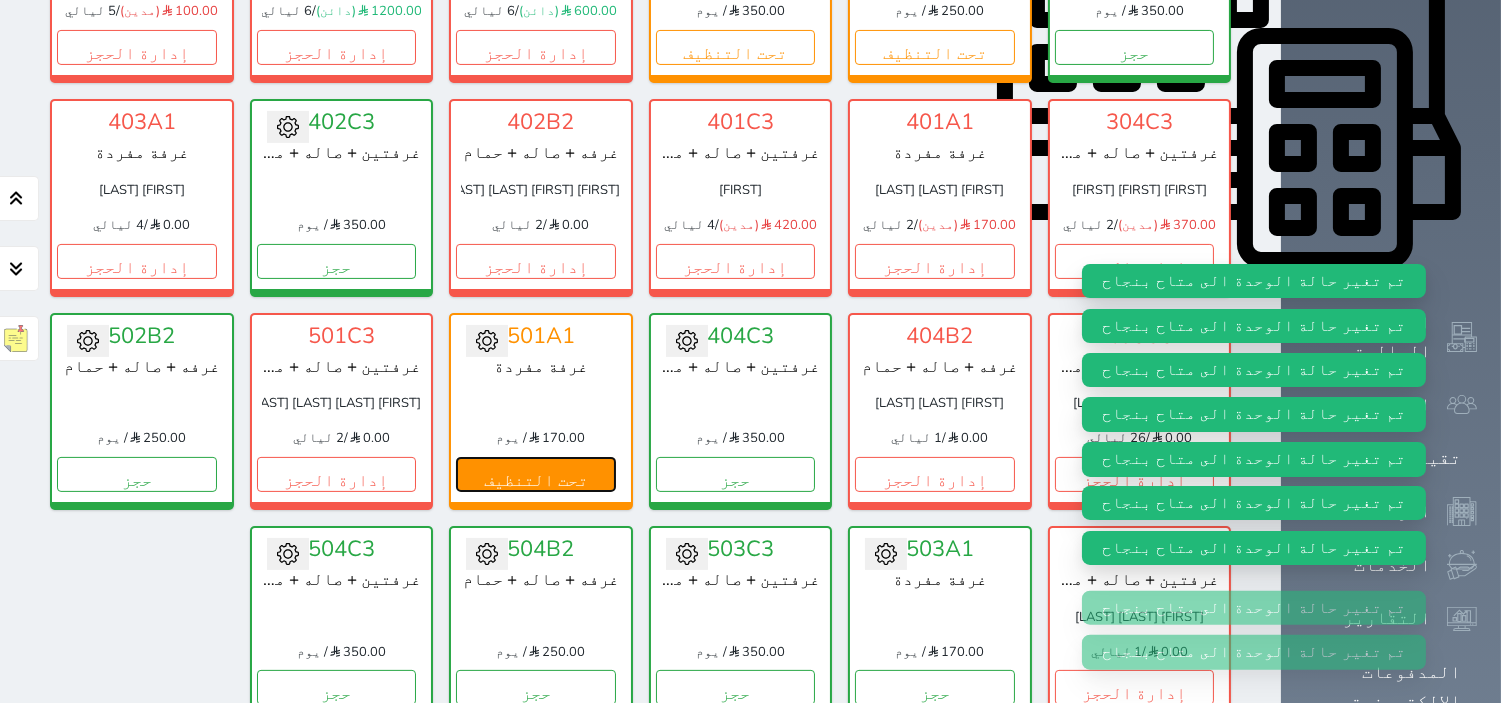 click on "تحت التنظيف" at bounding box center (536, 474) 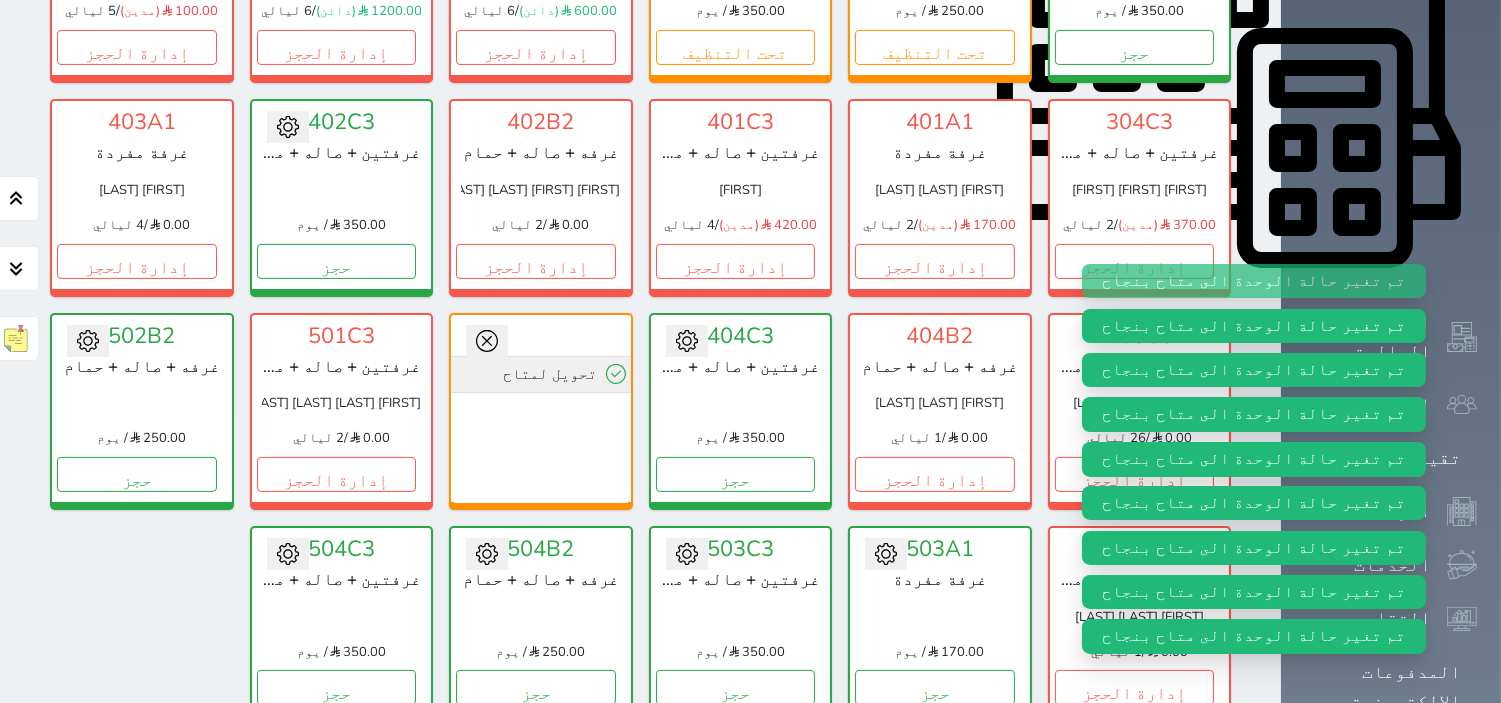 click on "تحويل لمتاح" at bounding box center (541, 374) 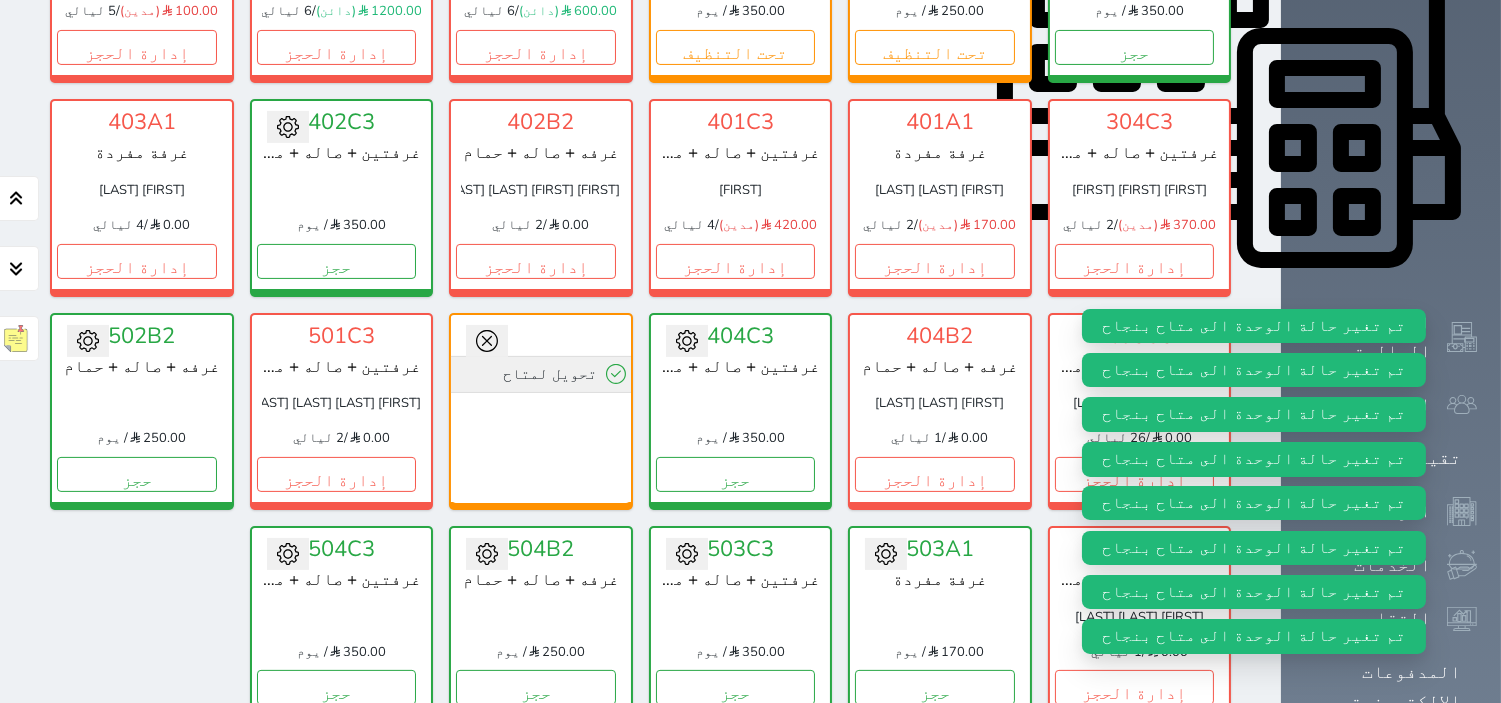 click on "تحويل لمتاح" at bounding box center (541, 374) 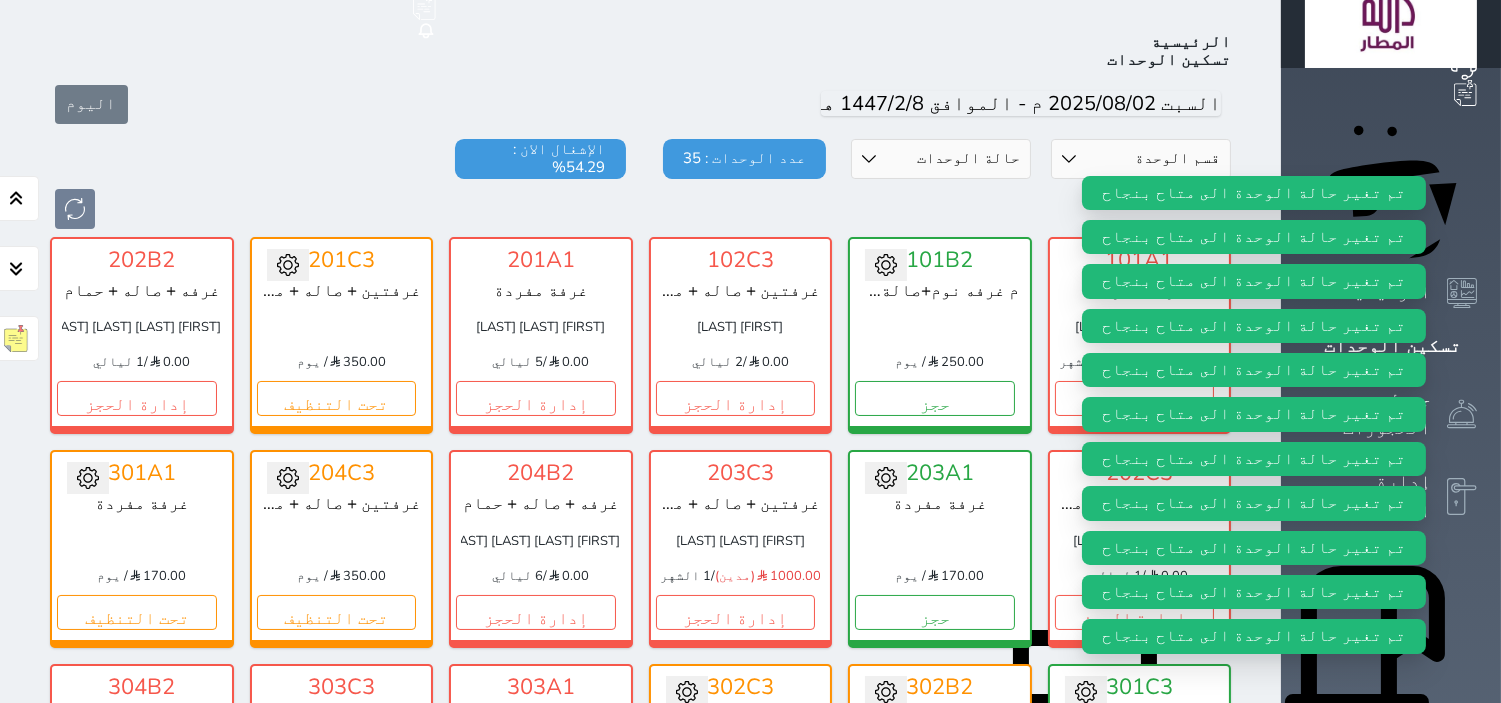 scroll, scrollTop: 411, scrollLeft: 0, axis: vertical 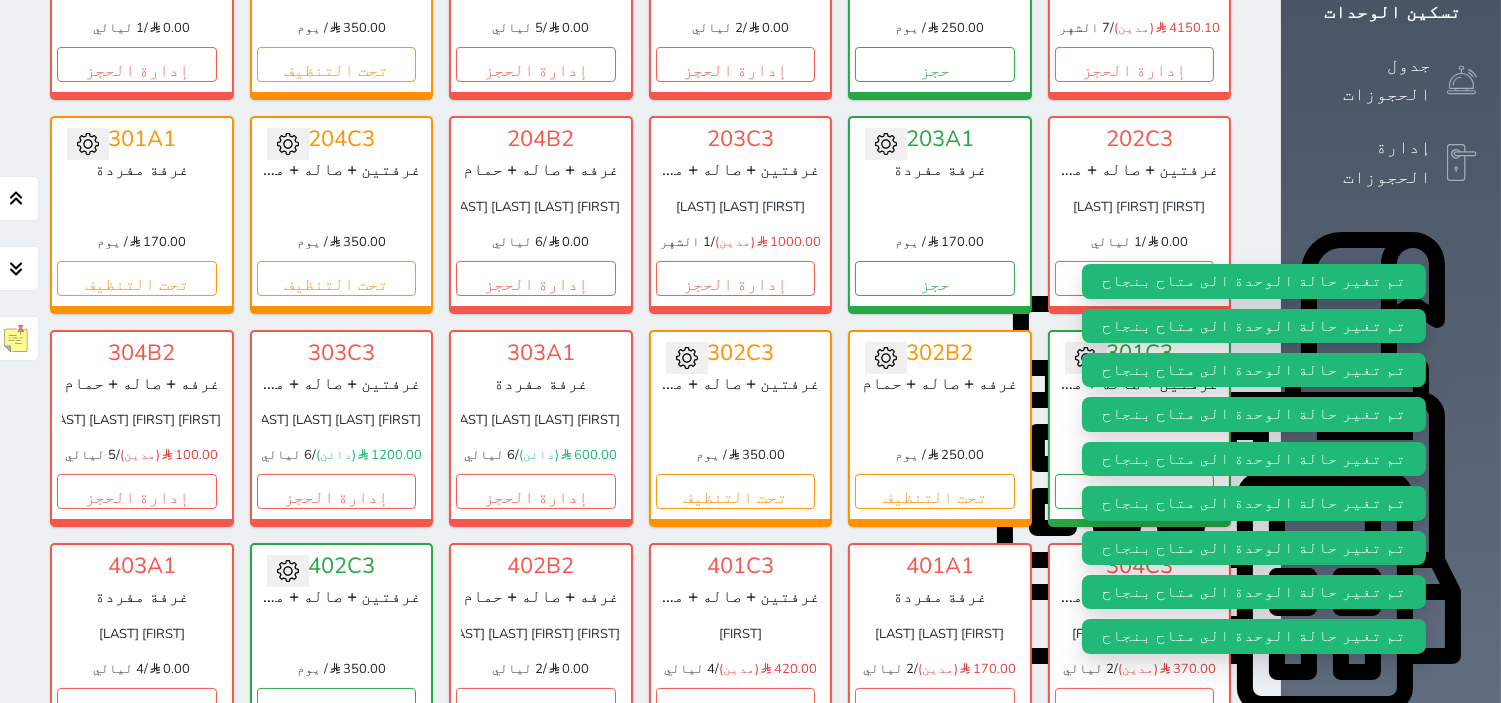 click on "/ يوم" at bounding box center [312, 243] 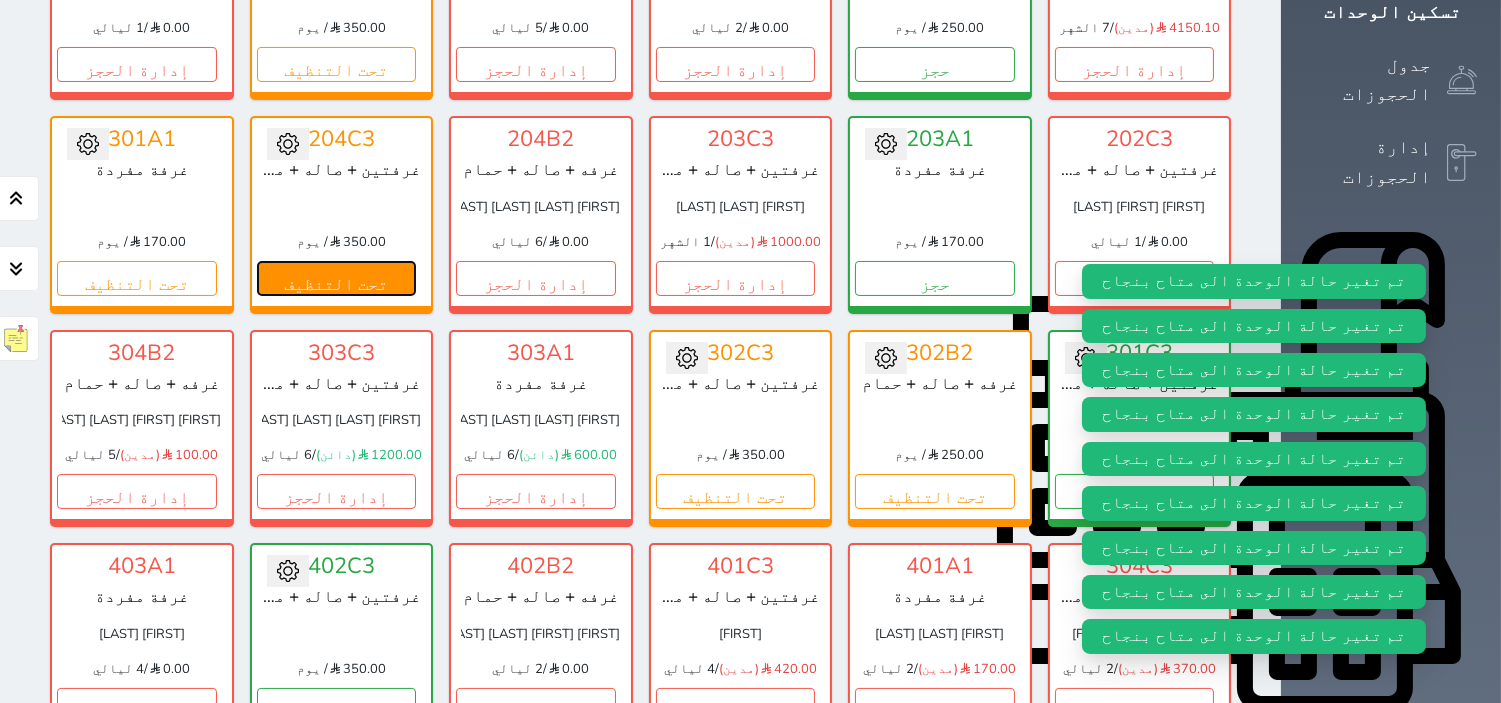 click on "تحت التنظيف" at bounding box center [337, 278] 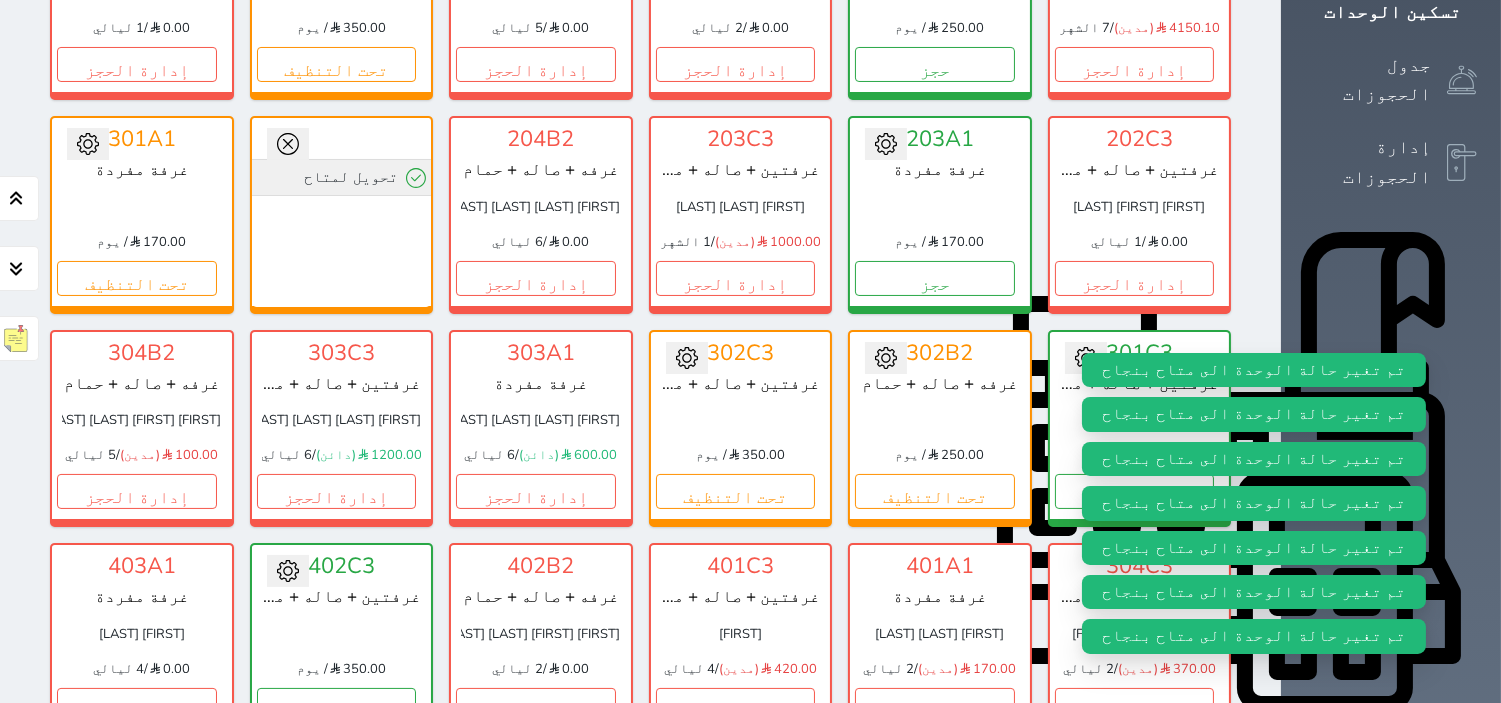 click on "تحويل لمتاح" at bounding box center [342, 177] 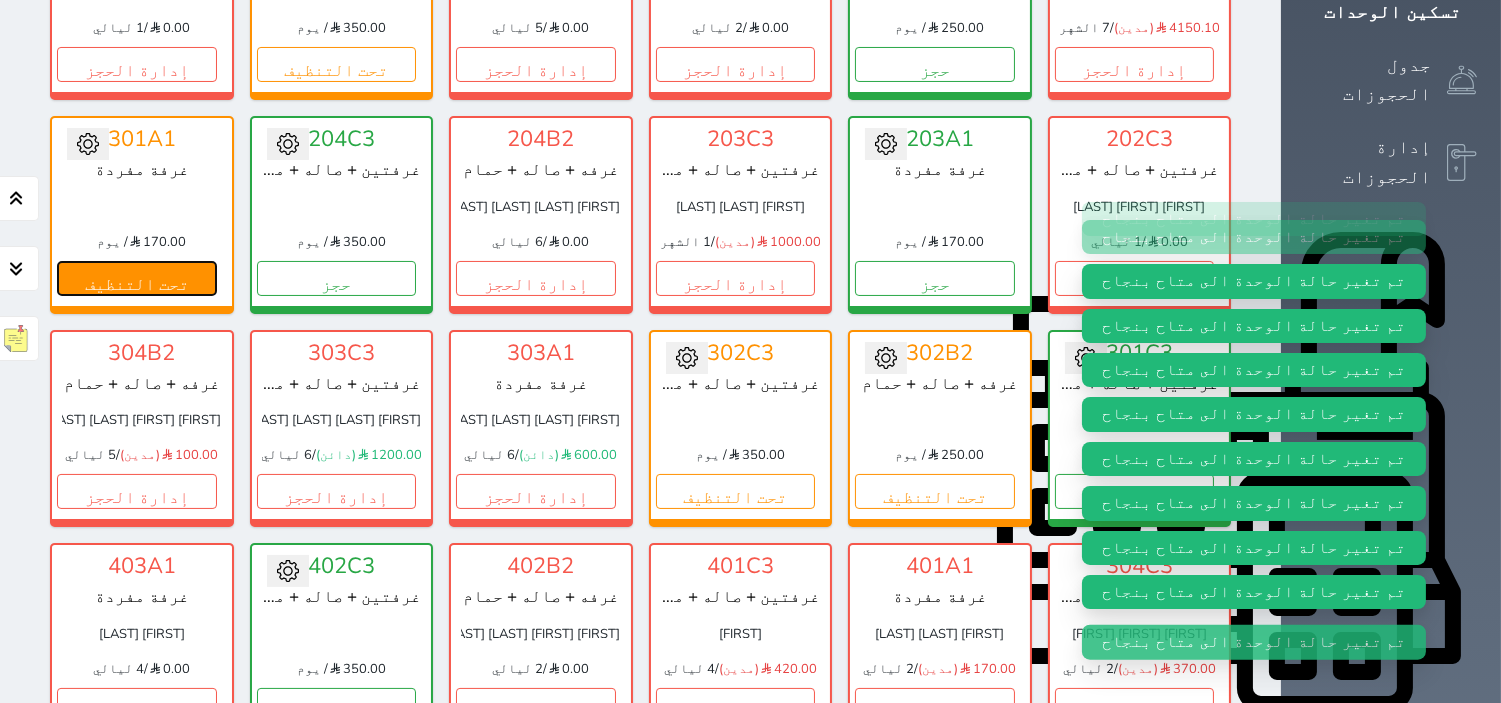 click on "تحت التنظيف" at bounding box center (137, 278) 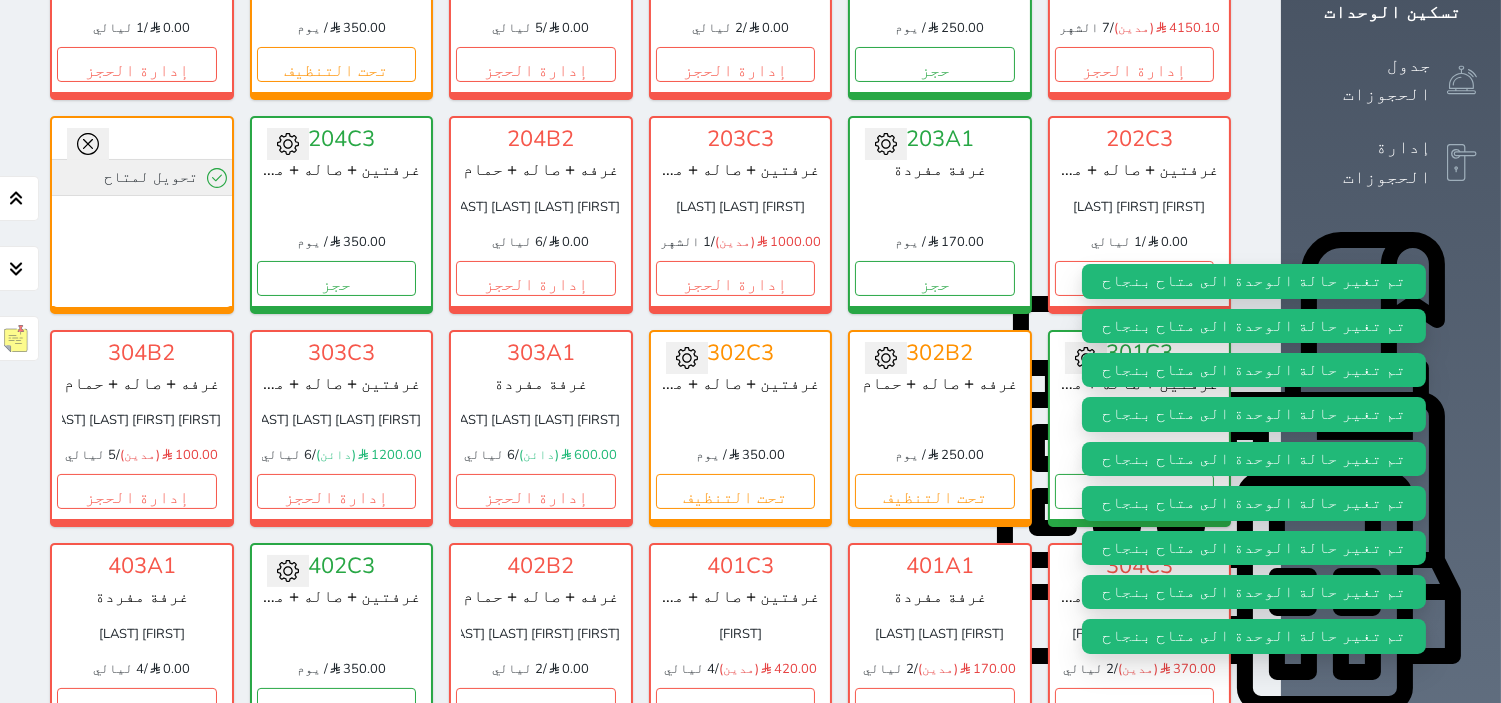 click on "تحويل لمتاح" at bounding box center [142, 177] 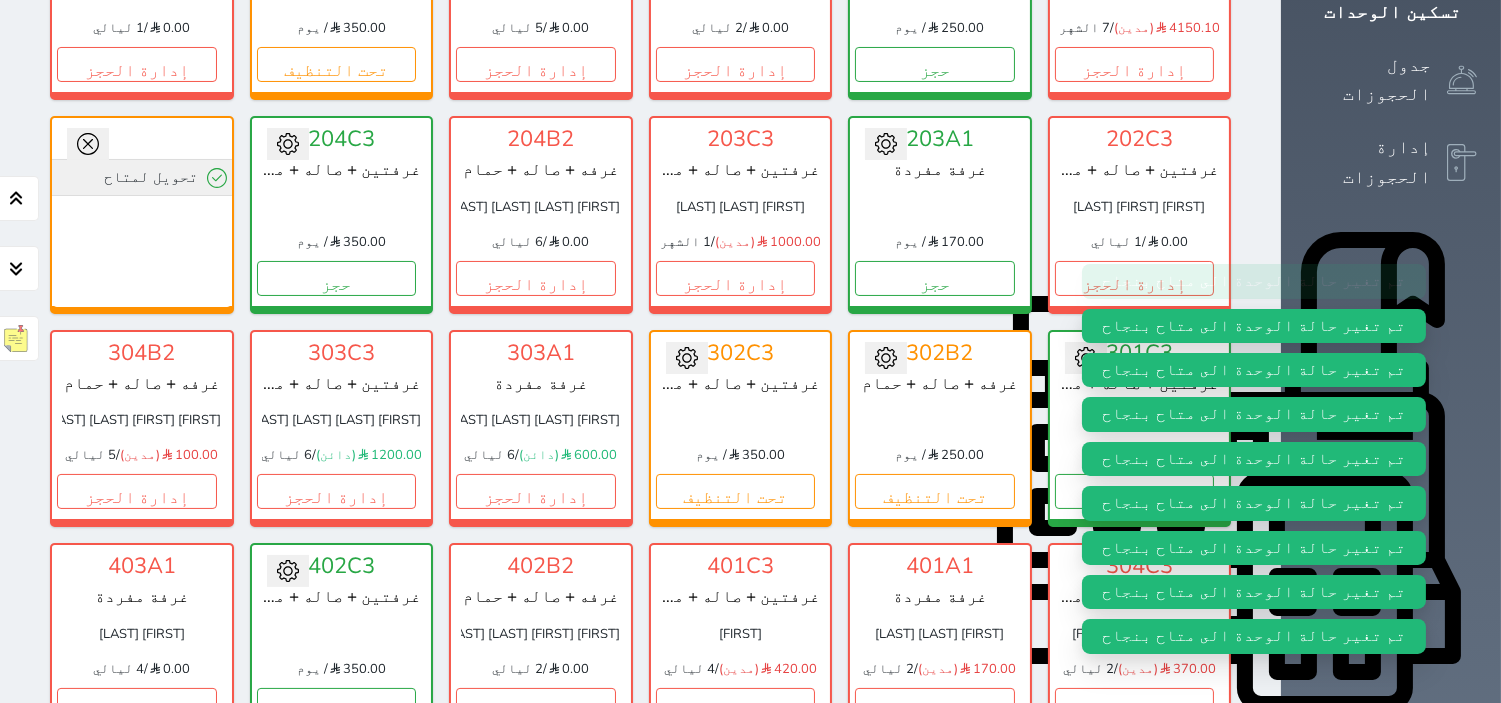 click on "تحويل لمتاح" at bounding box center [142, 177] 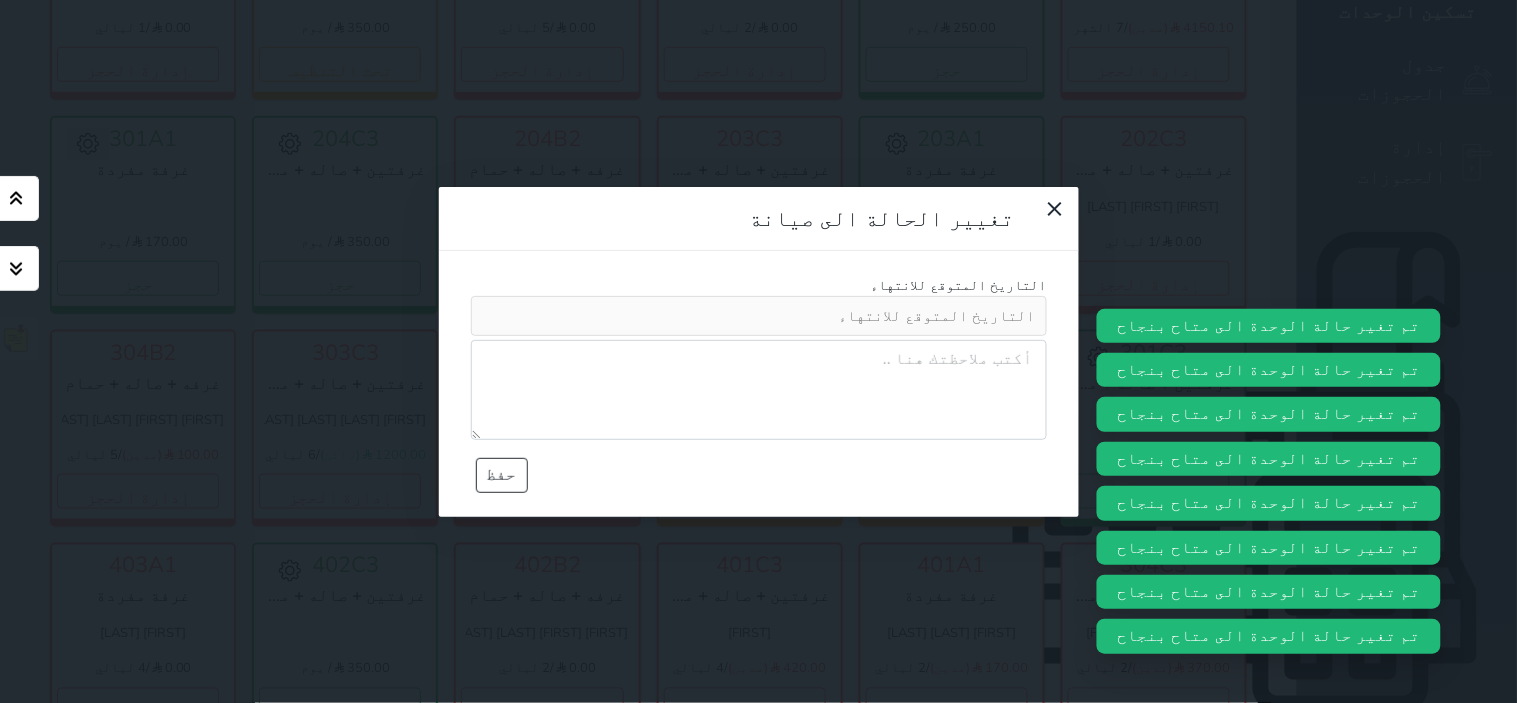 click on "تغيير الحالة الى صيانة                   التاريخ المتوقع للانتهاء       حفظ" at bounding box center (758, 351) 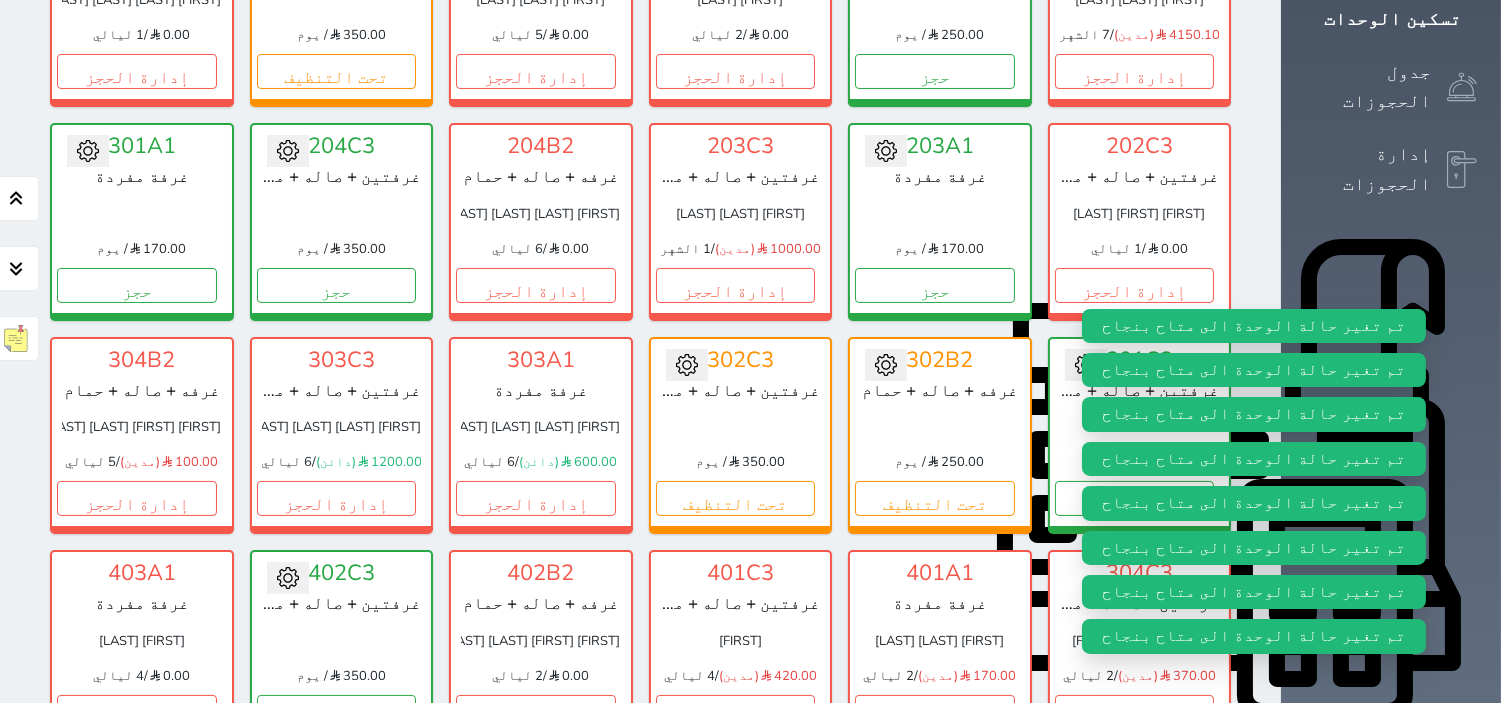 scroll, scrollTop: 77, scrollLeft: 0, axis: vertical 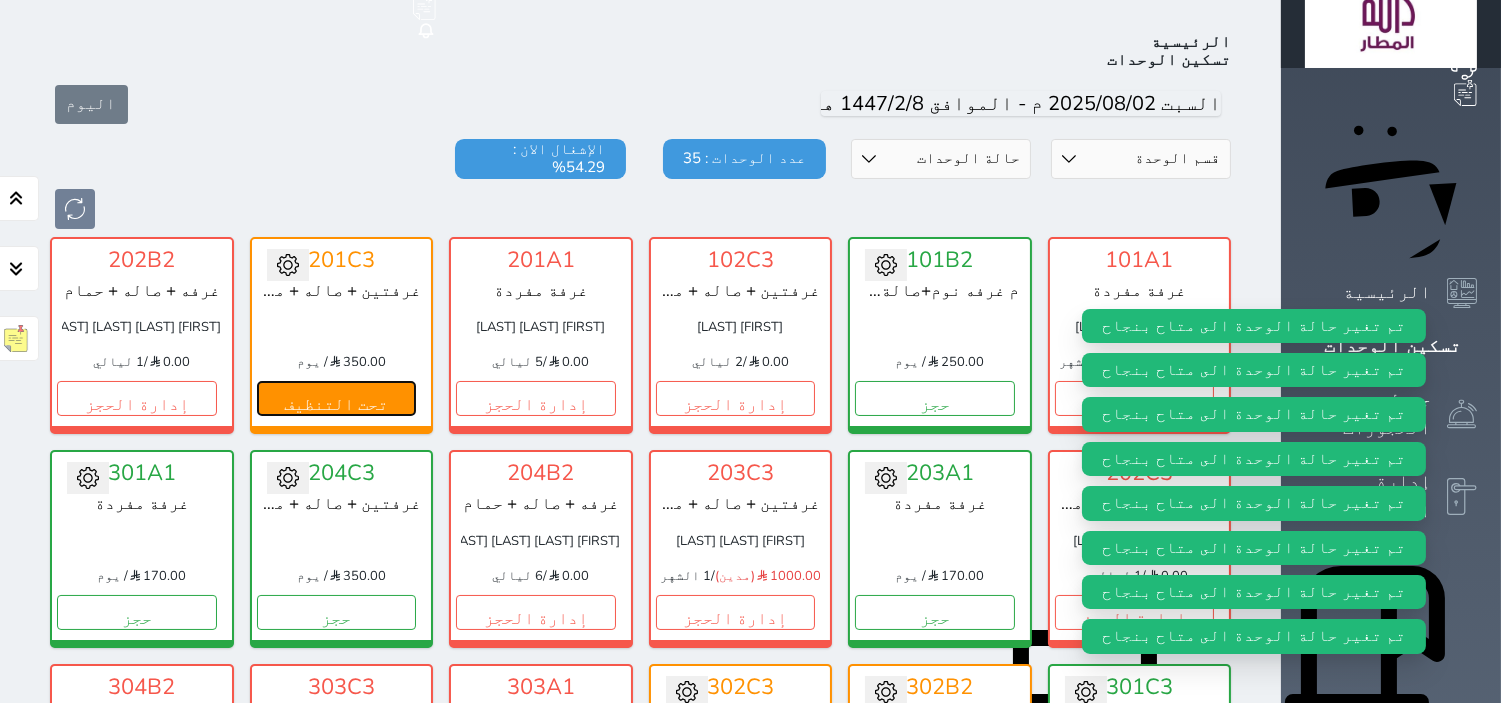 click on "تحت التنظيف" at bounding box center [337, 398] 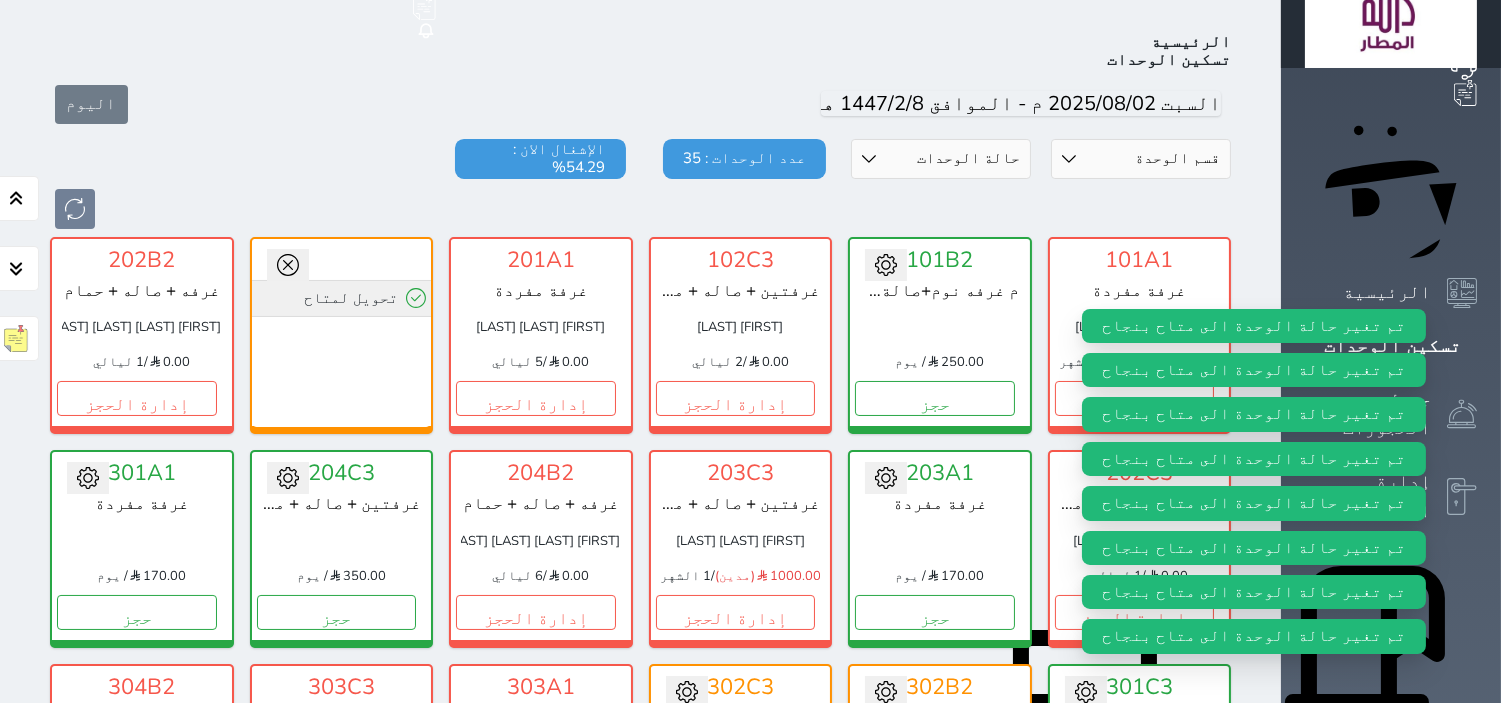 click on "تحويل لمتاح" at bounding box center (342, 298) 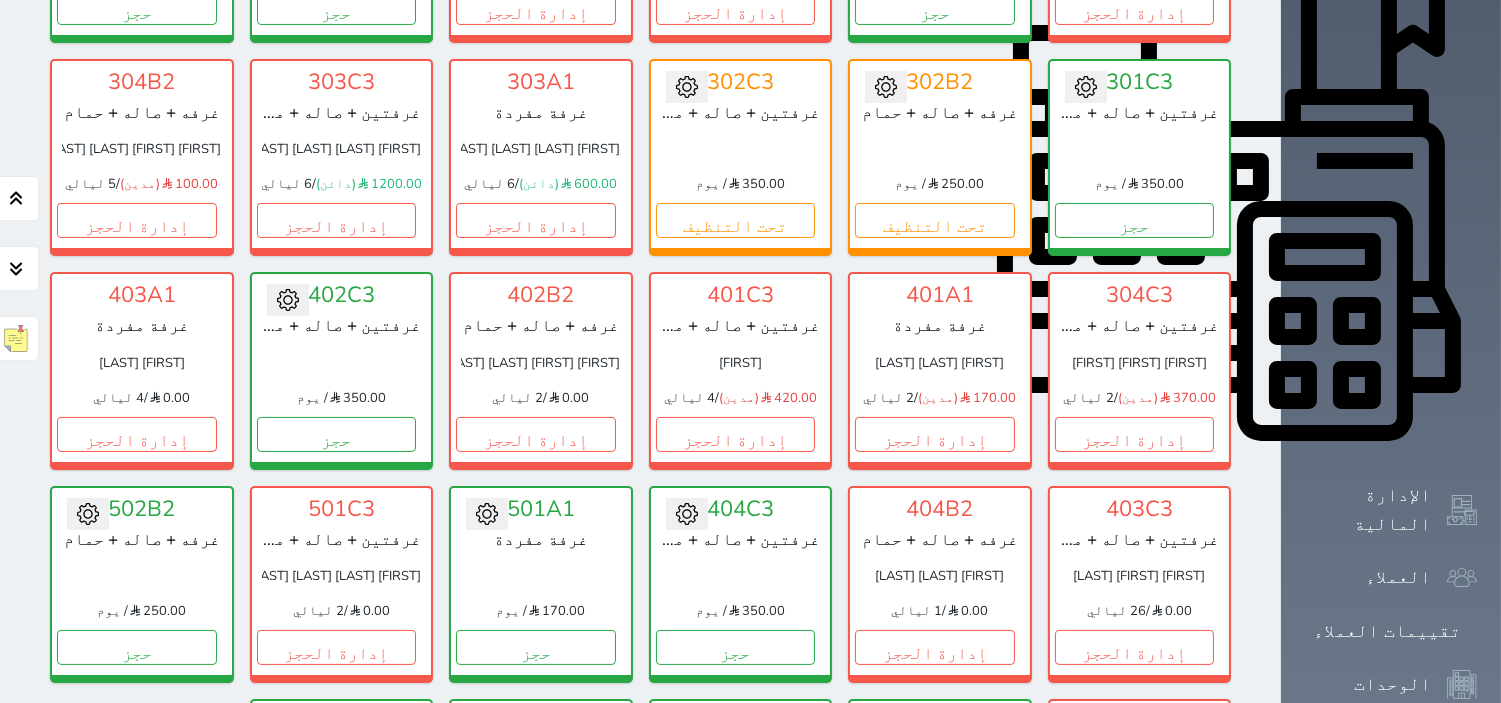 scroll, scrollTop: 522, scrollLeft: 0, axis: vertical 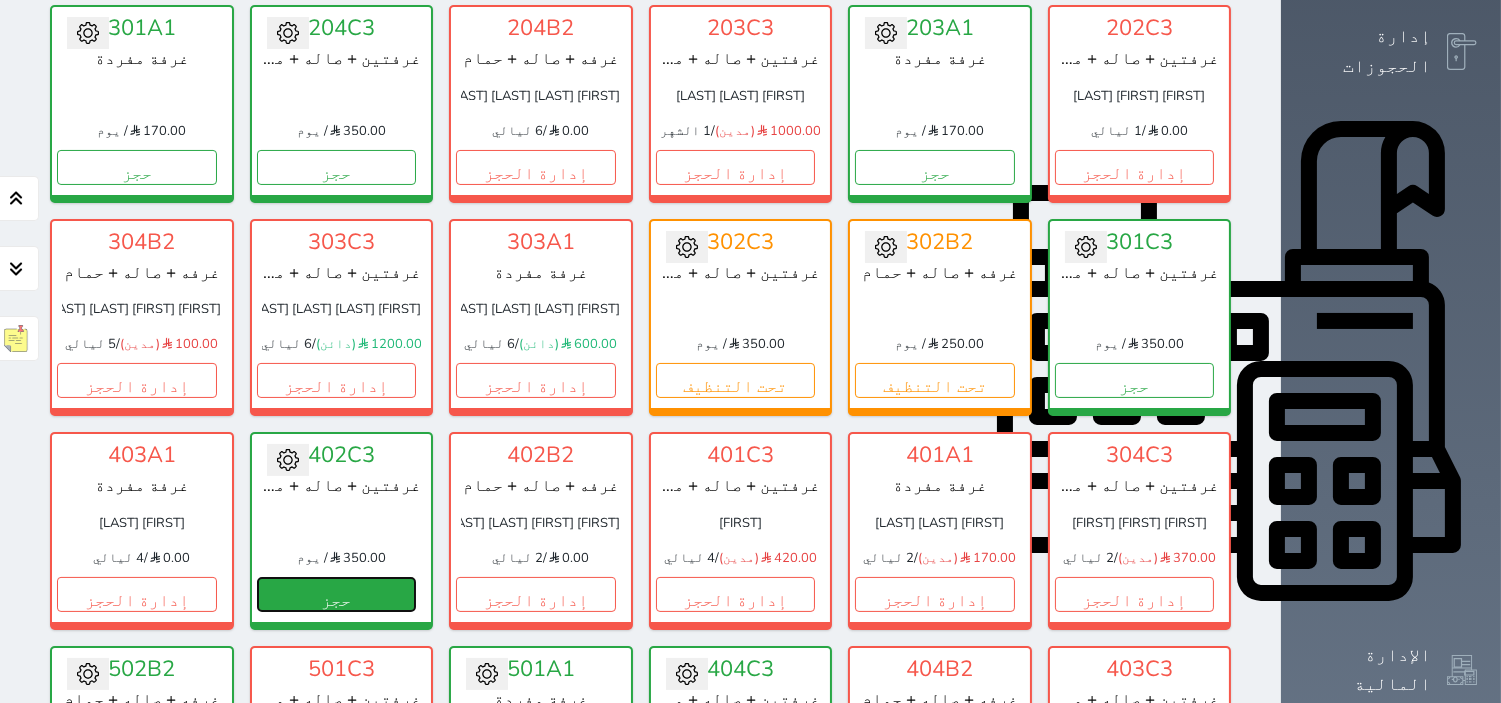 click on "حجز" at bounding box center [337, 594] 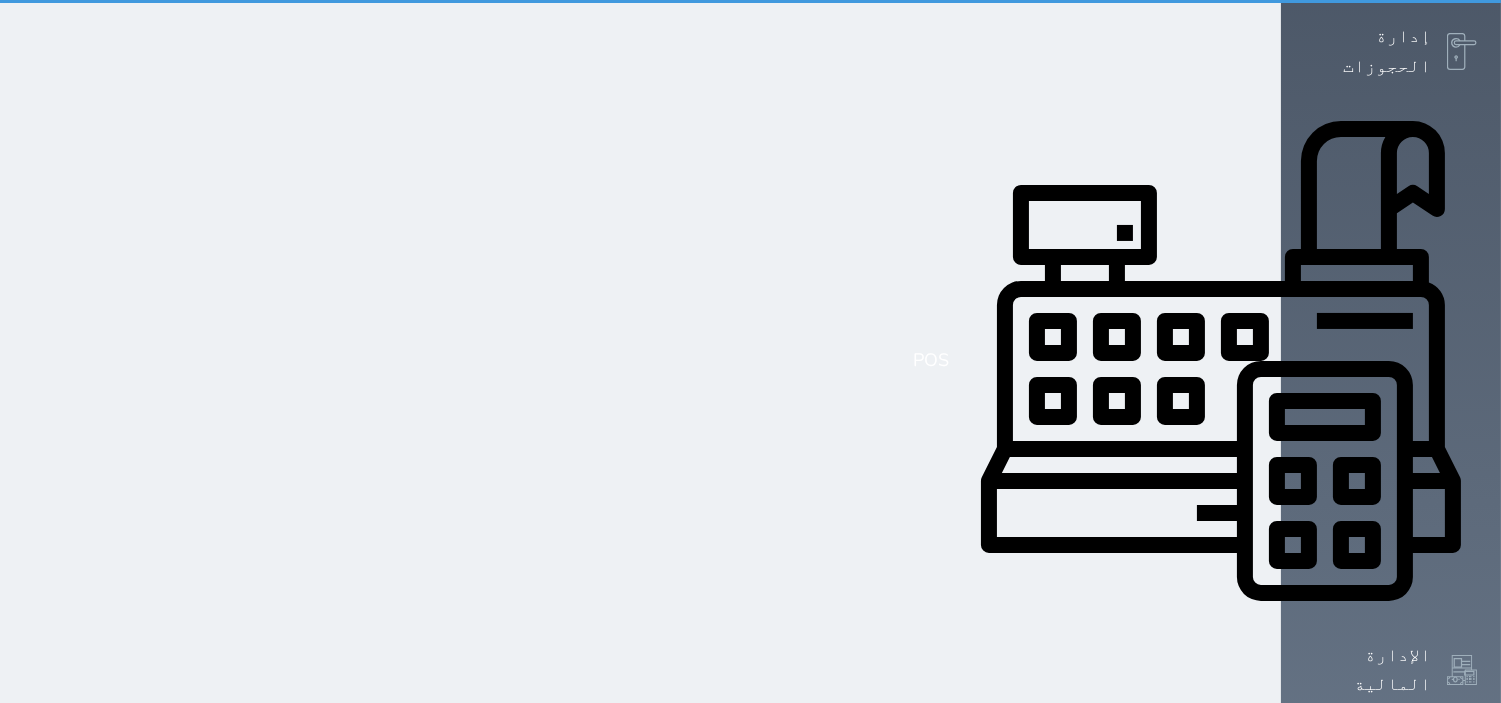 scroll, scrollTop: 63, scrollLeft: 0, axis: vertical 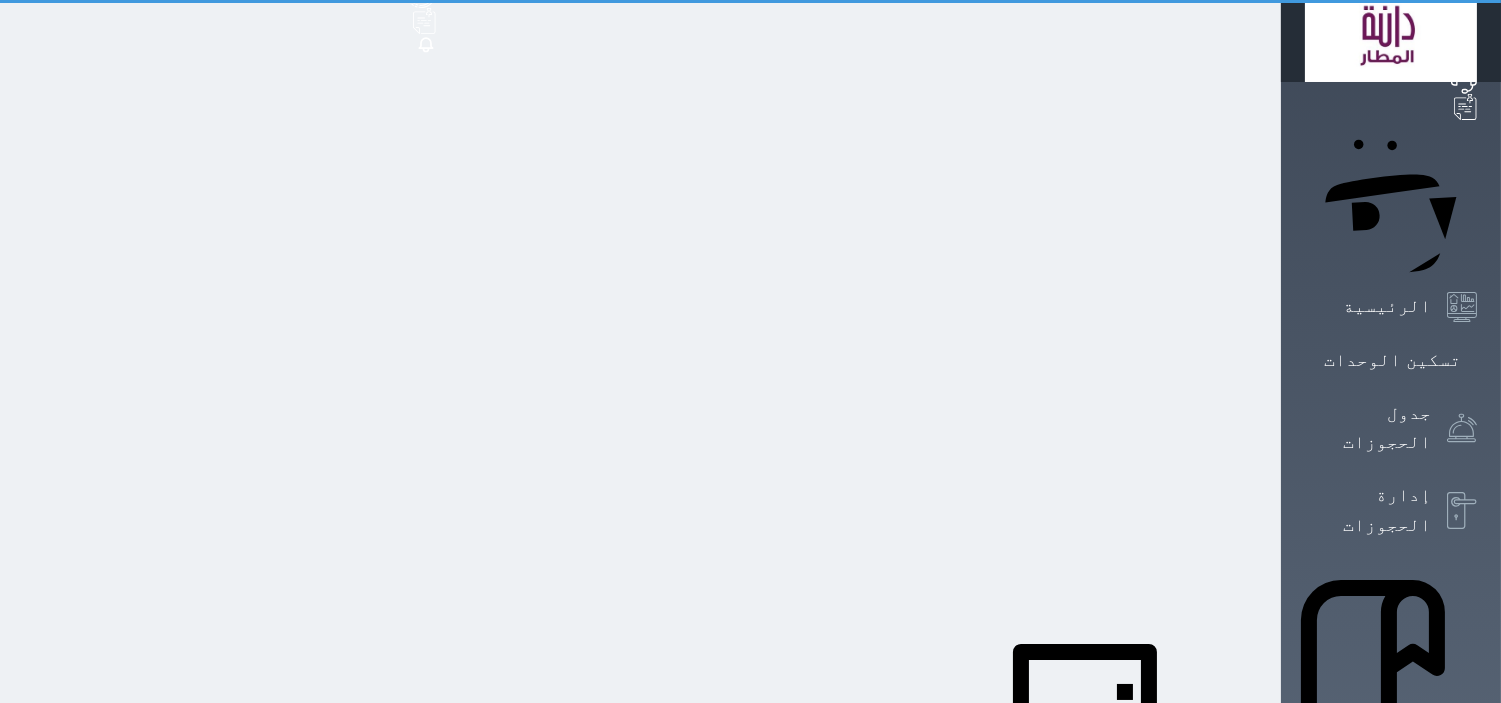 select on "1" 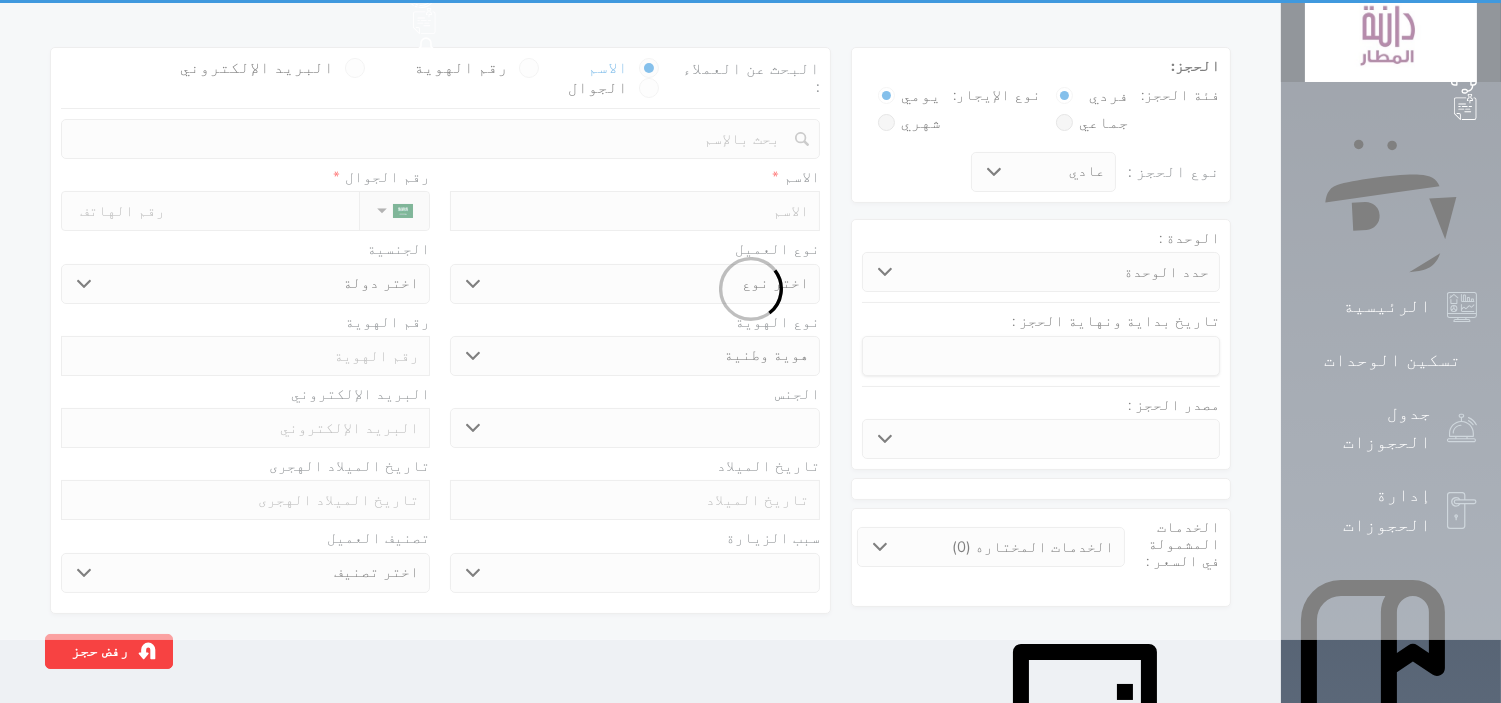 scroll, scrollTop: 0, scrollLeft: 0, axis: both 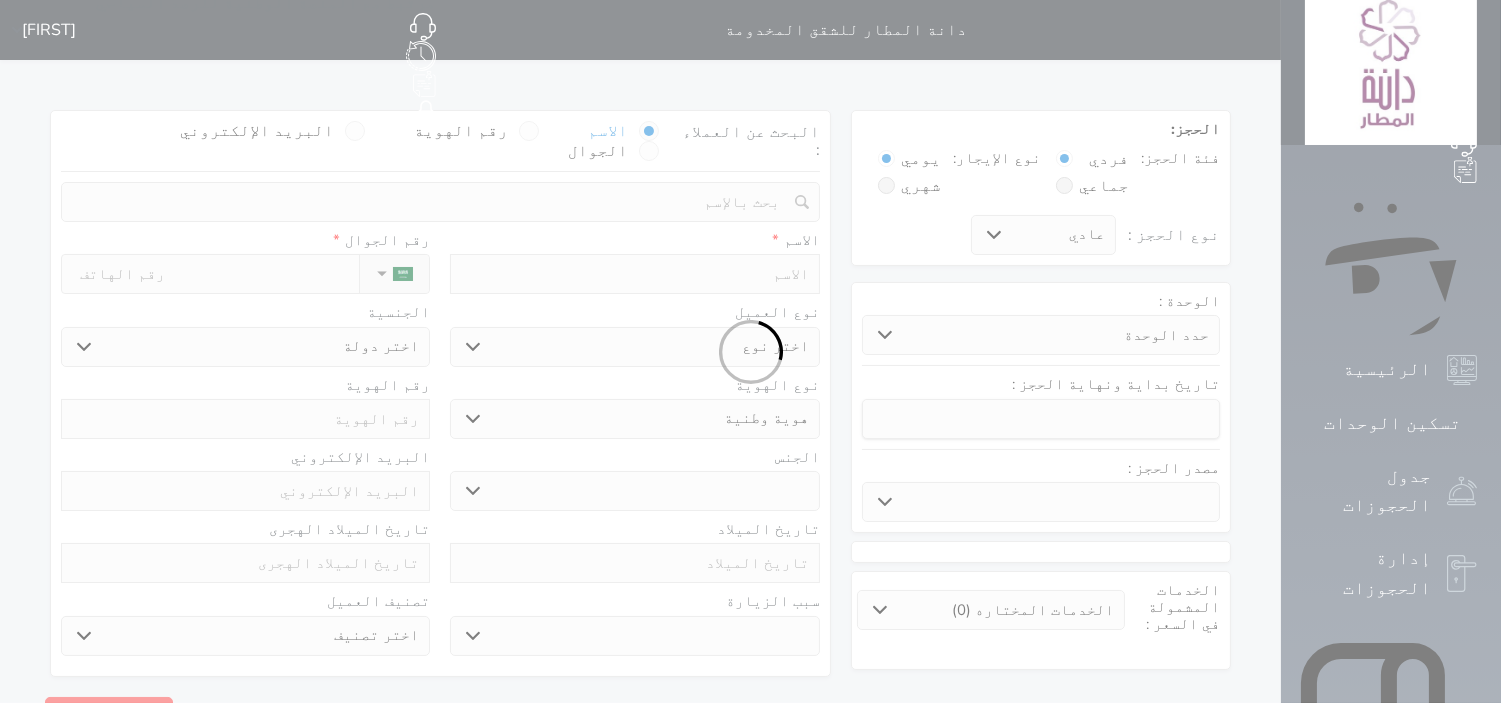 select 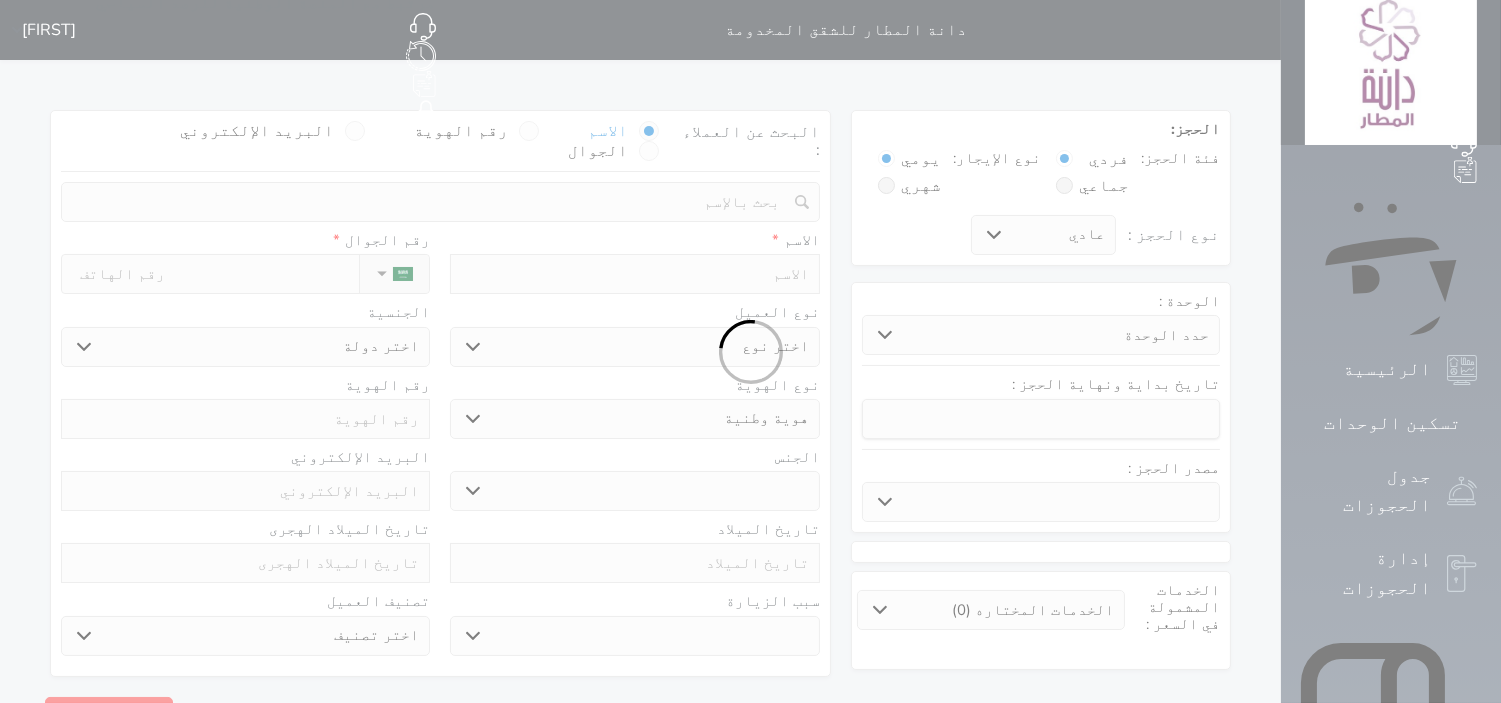 select 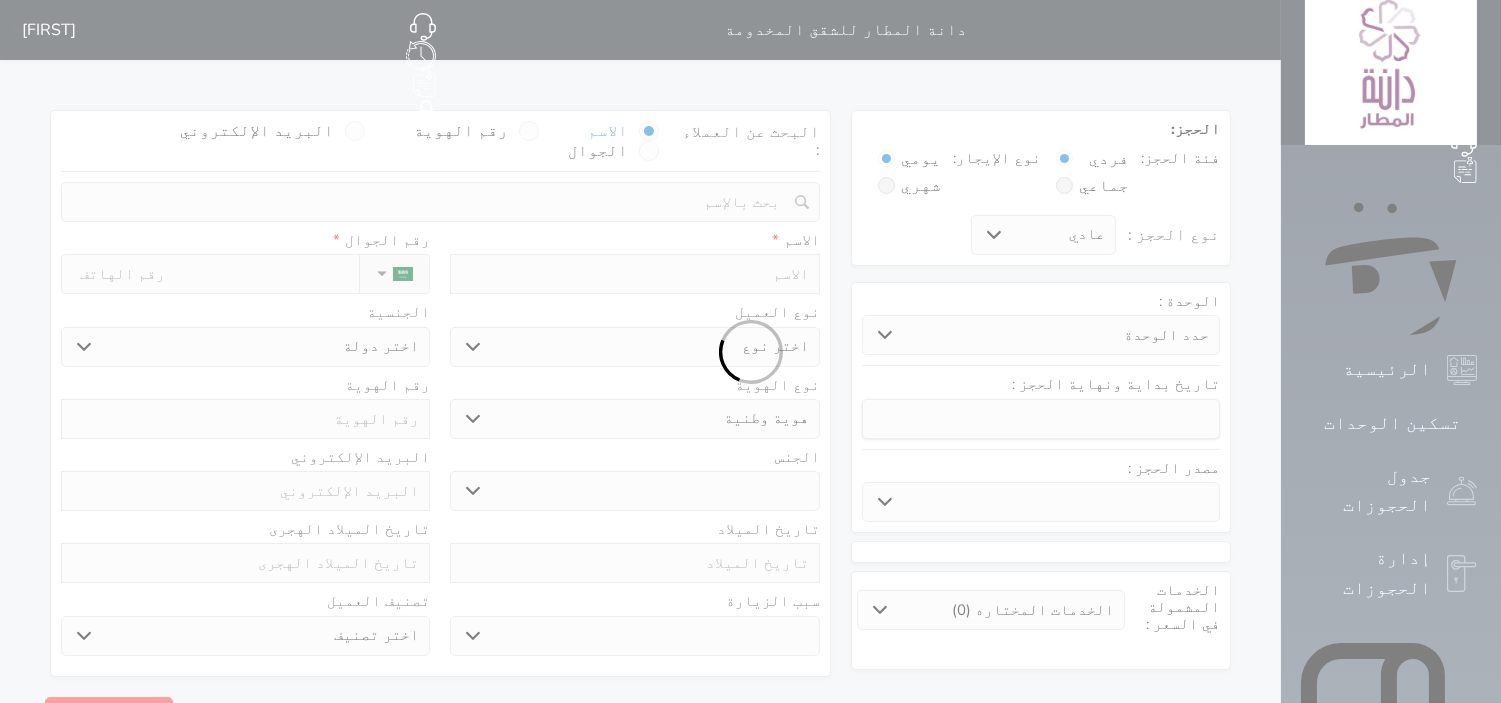 select 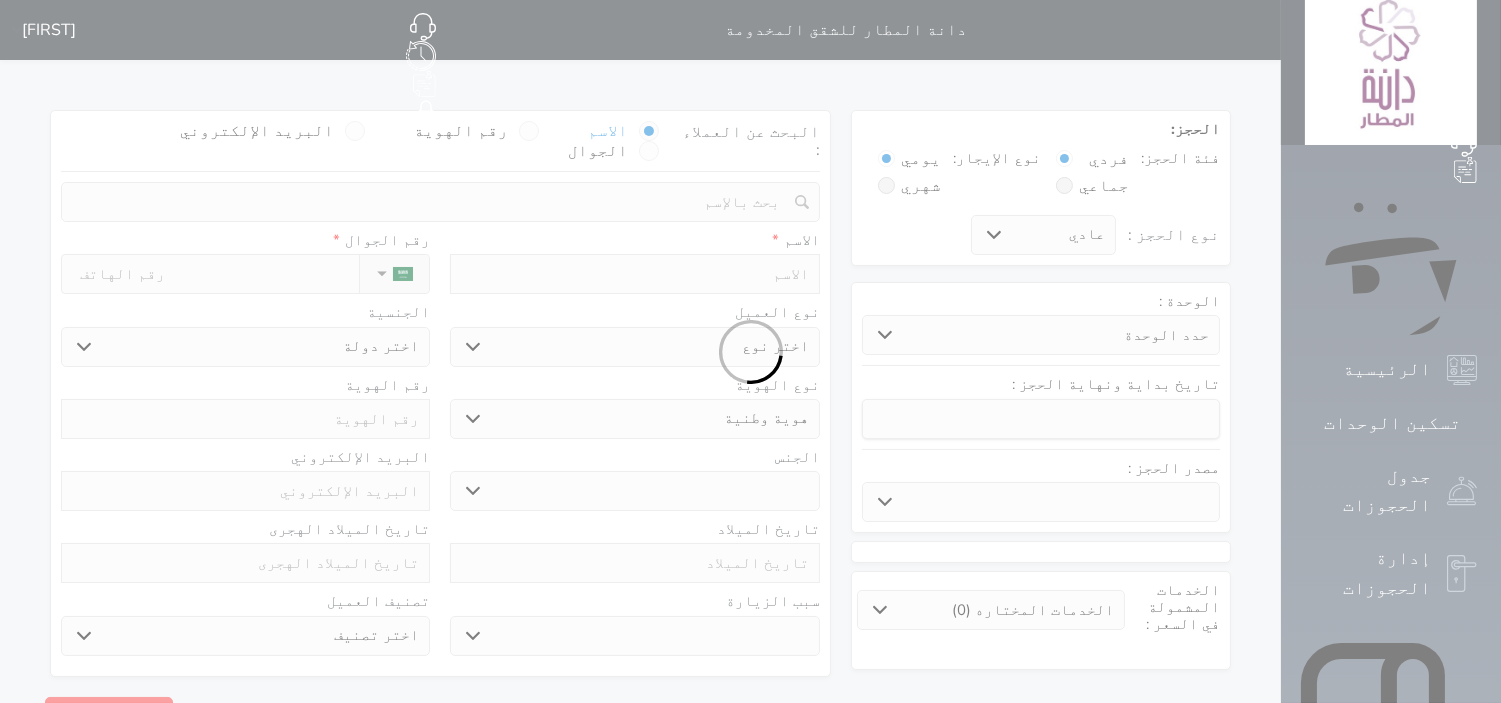 select 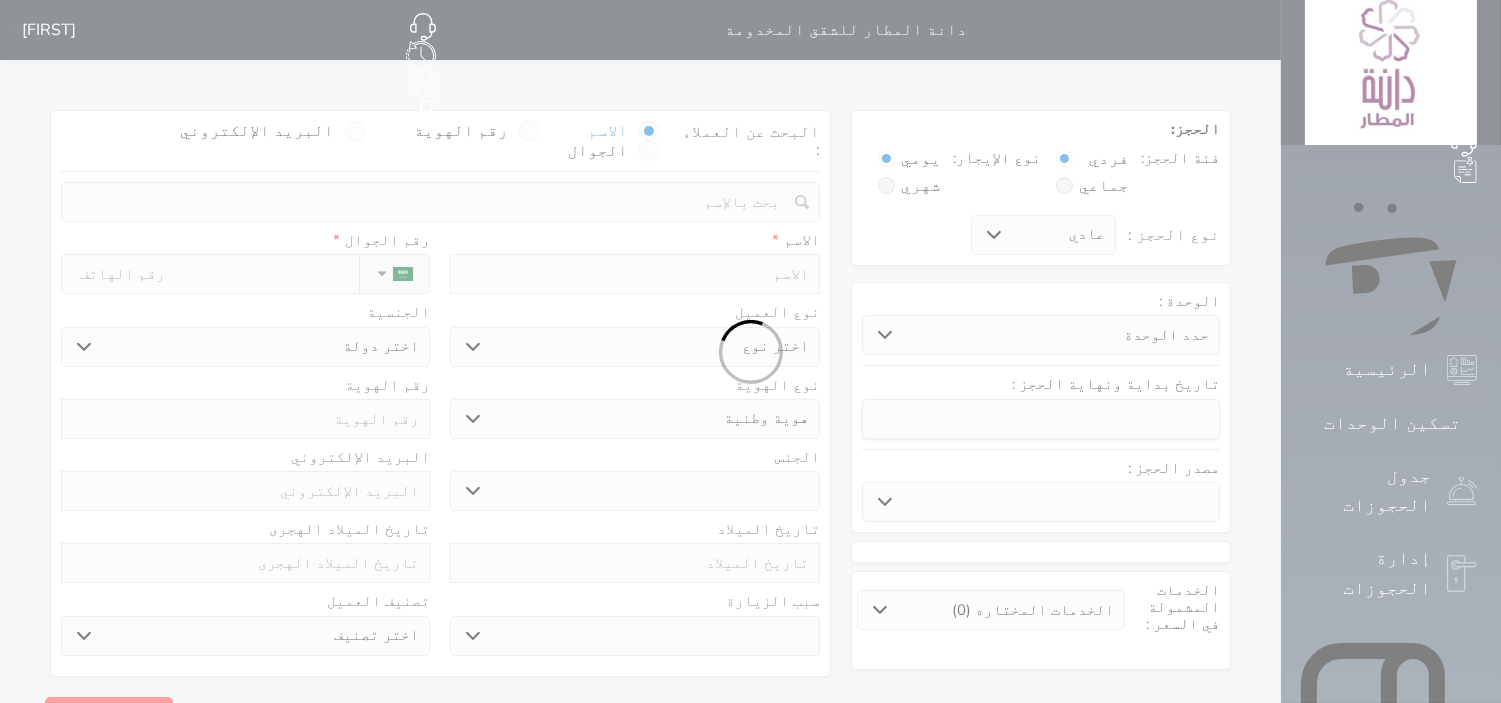 select 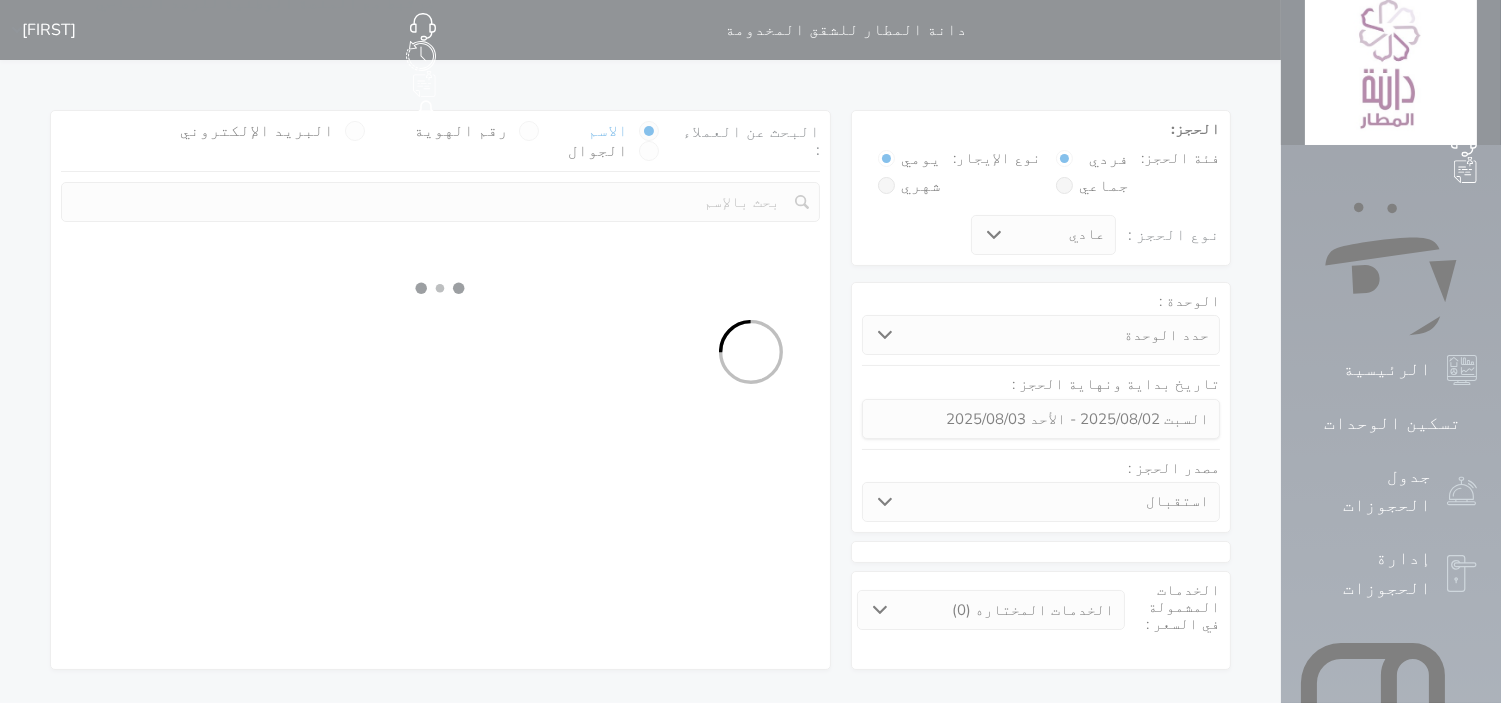 click at bounding box center [750, 351] 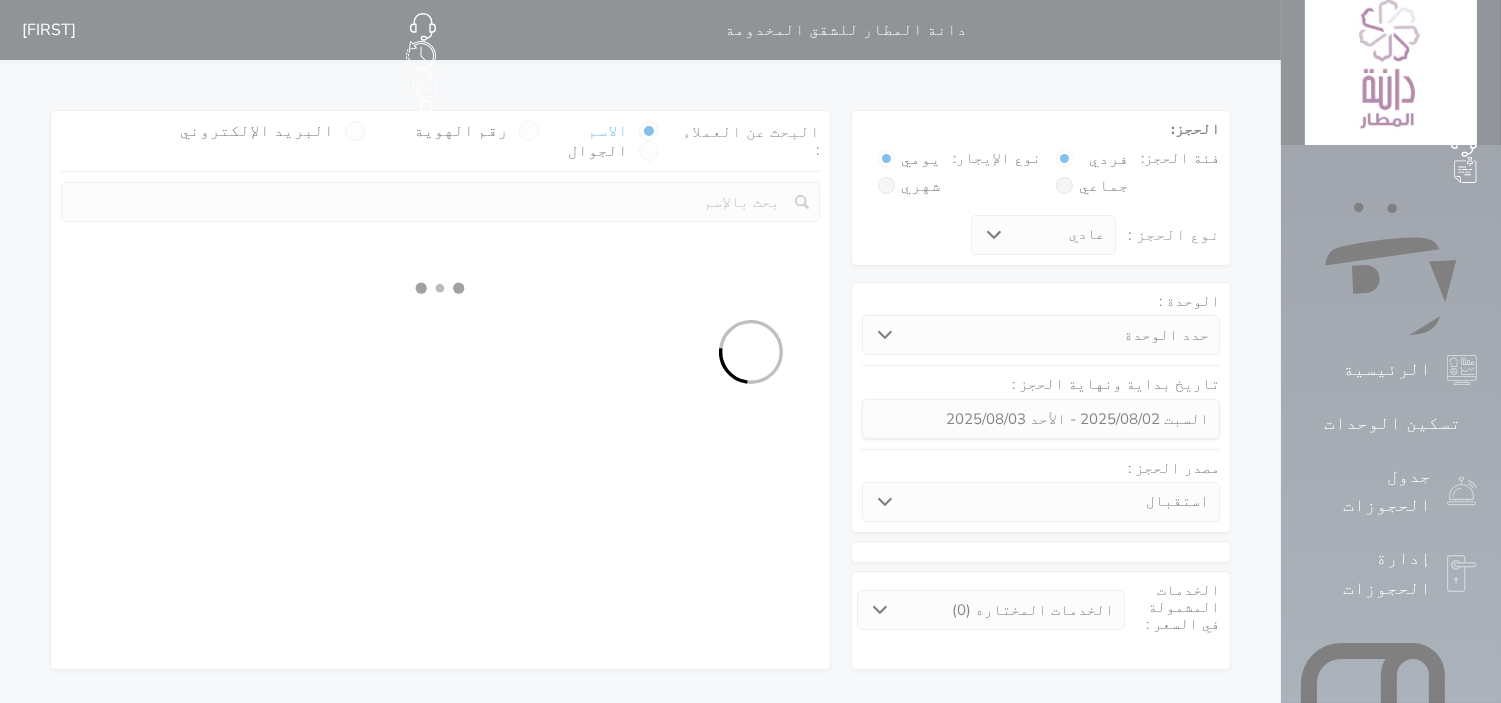 select 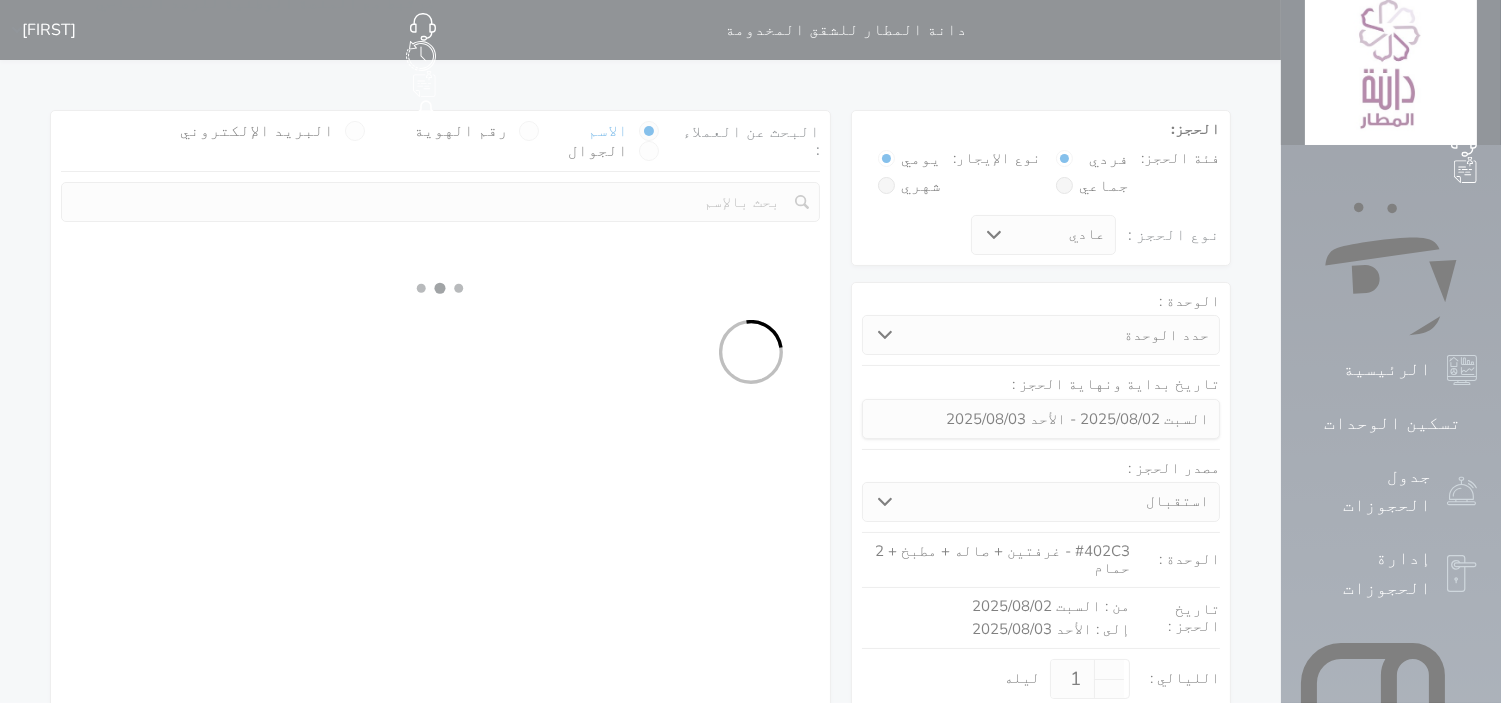 click on "الجوال" at bounding box center [599, 151] 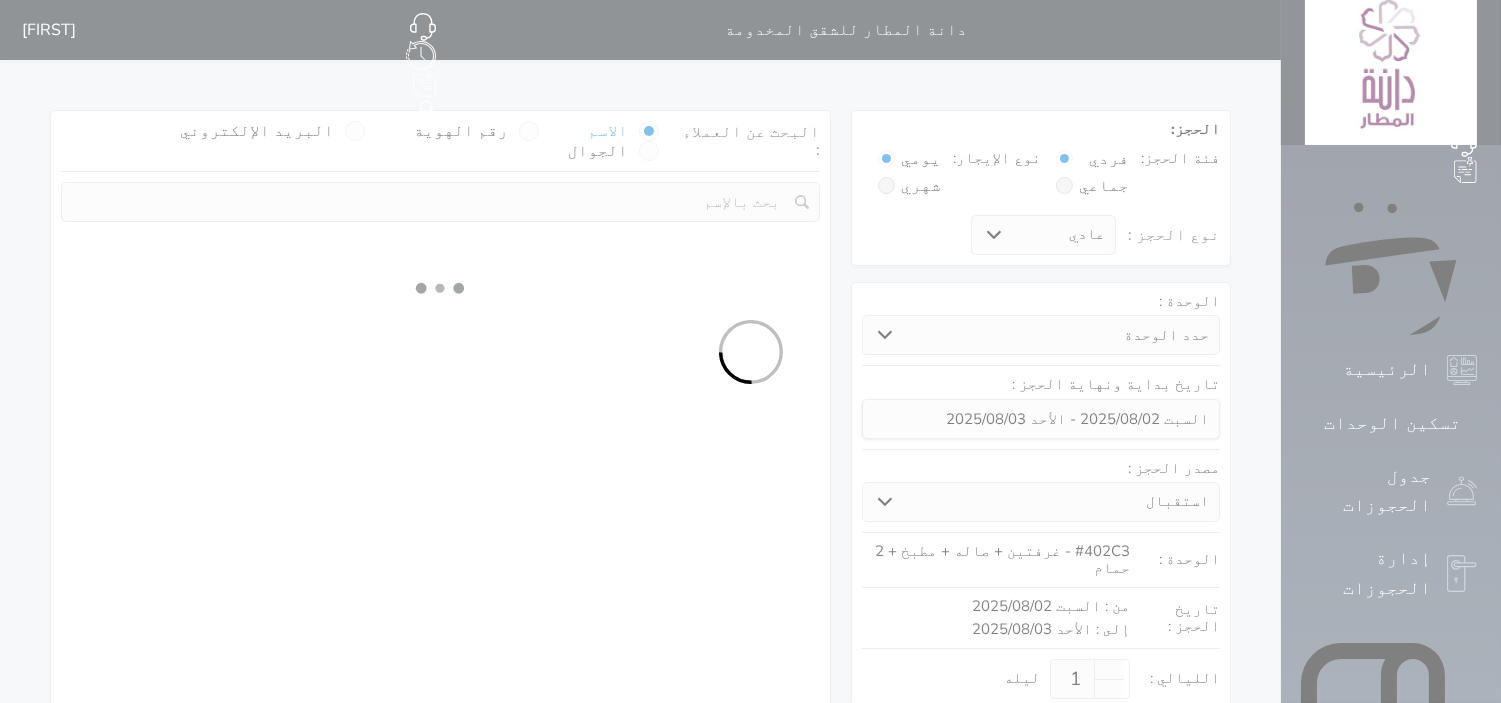 click on "الجوال" at bounding box center [629, 161] 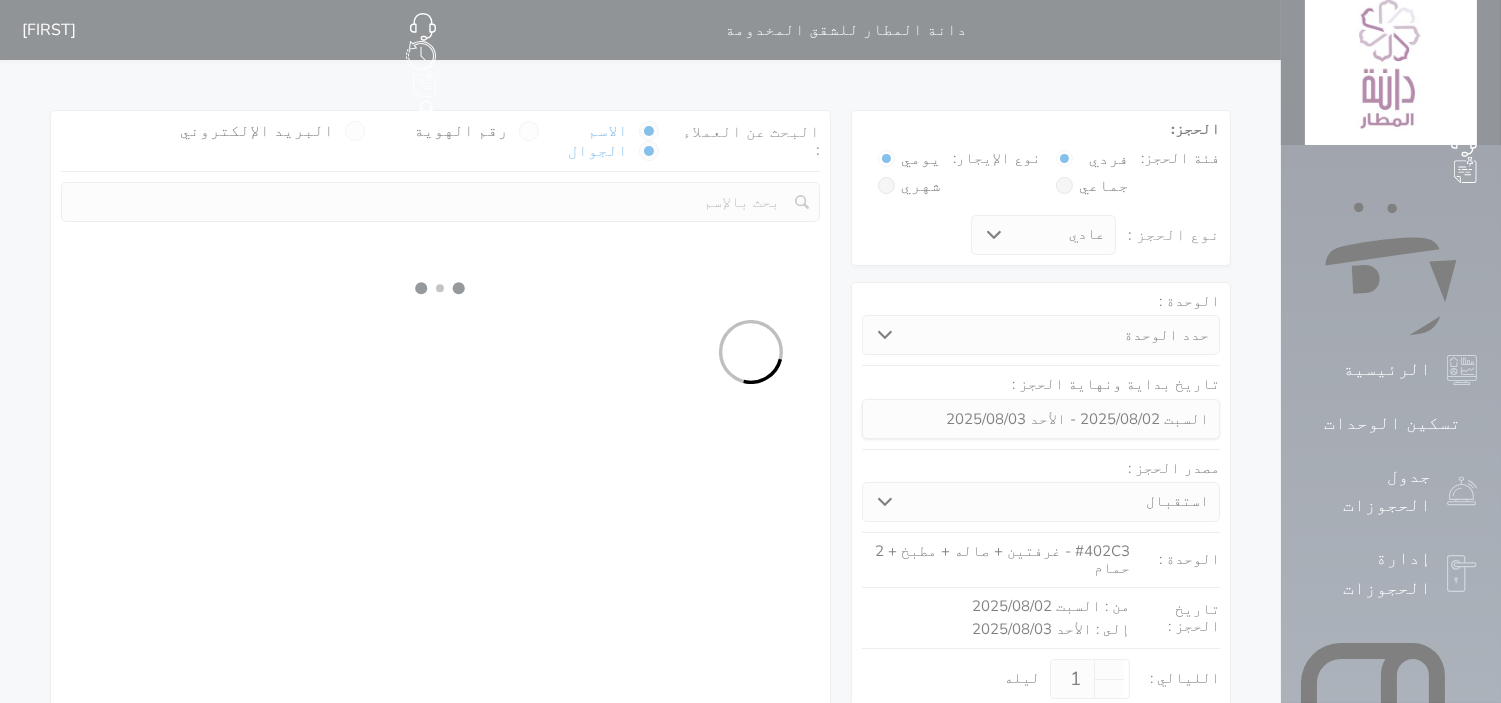 select on "1" 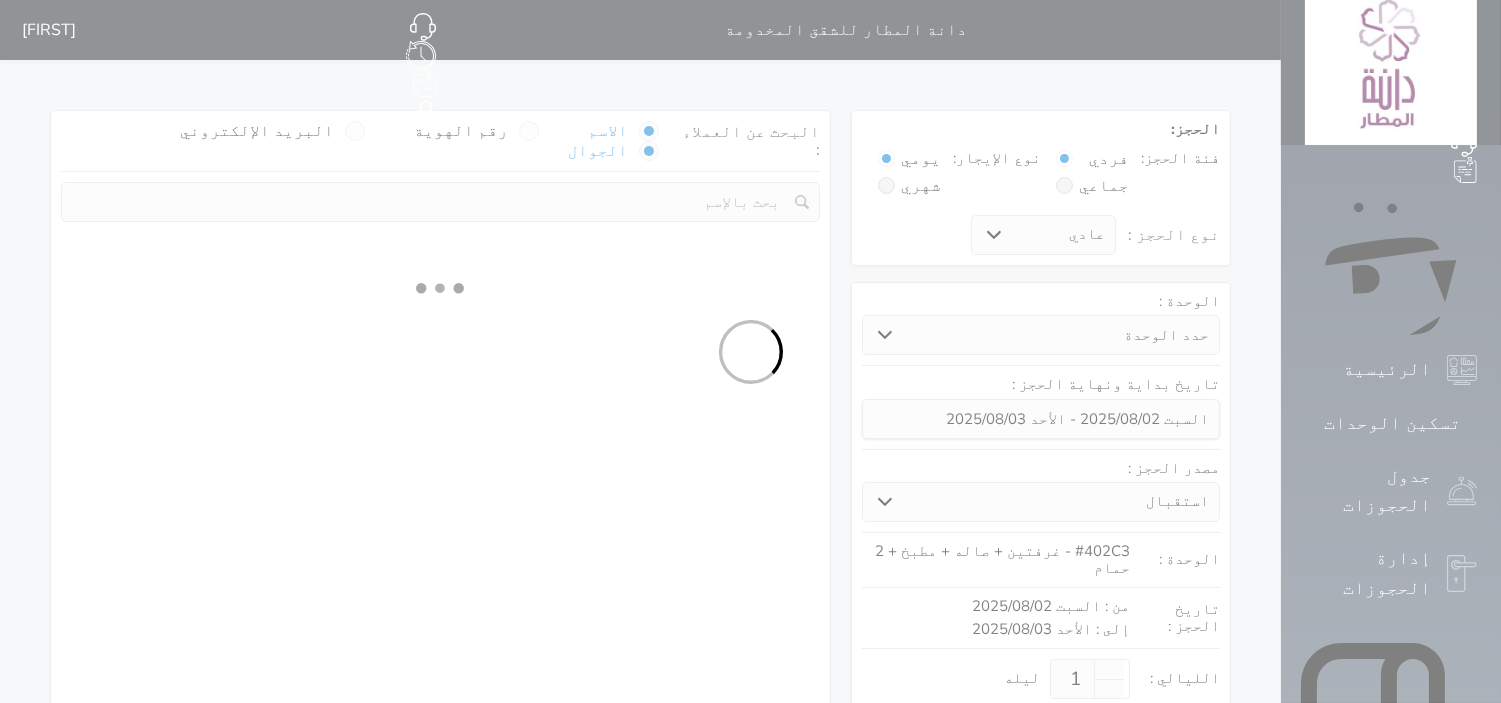 select on "113" 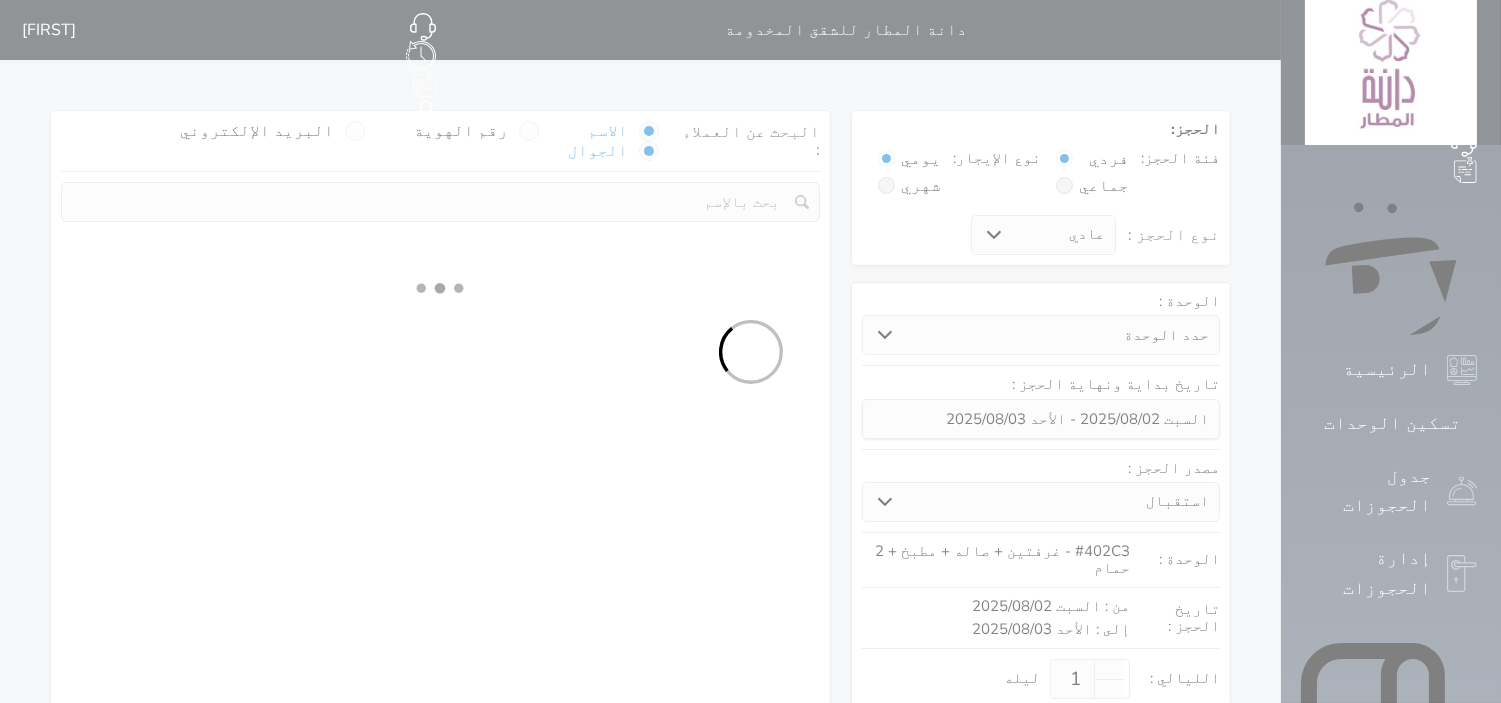 select on "1" 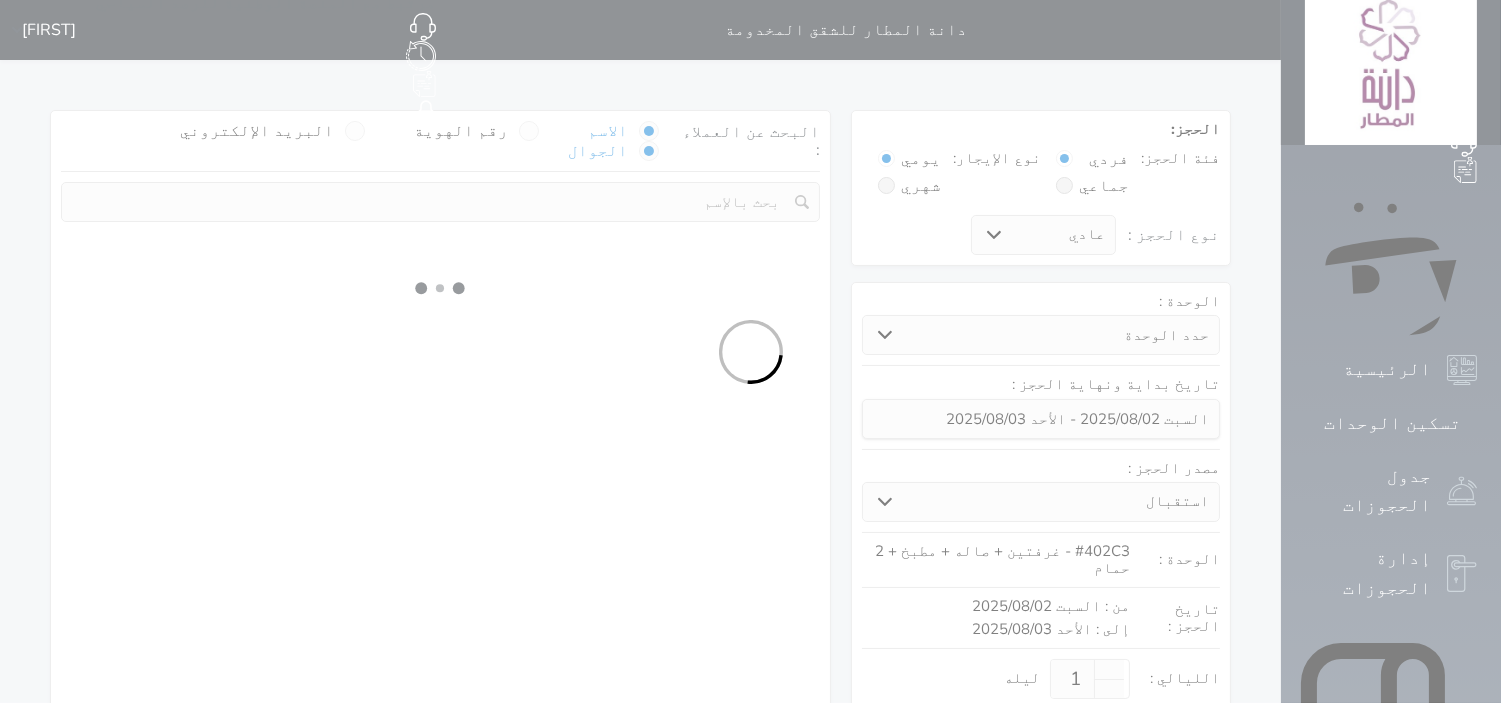 select 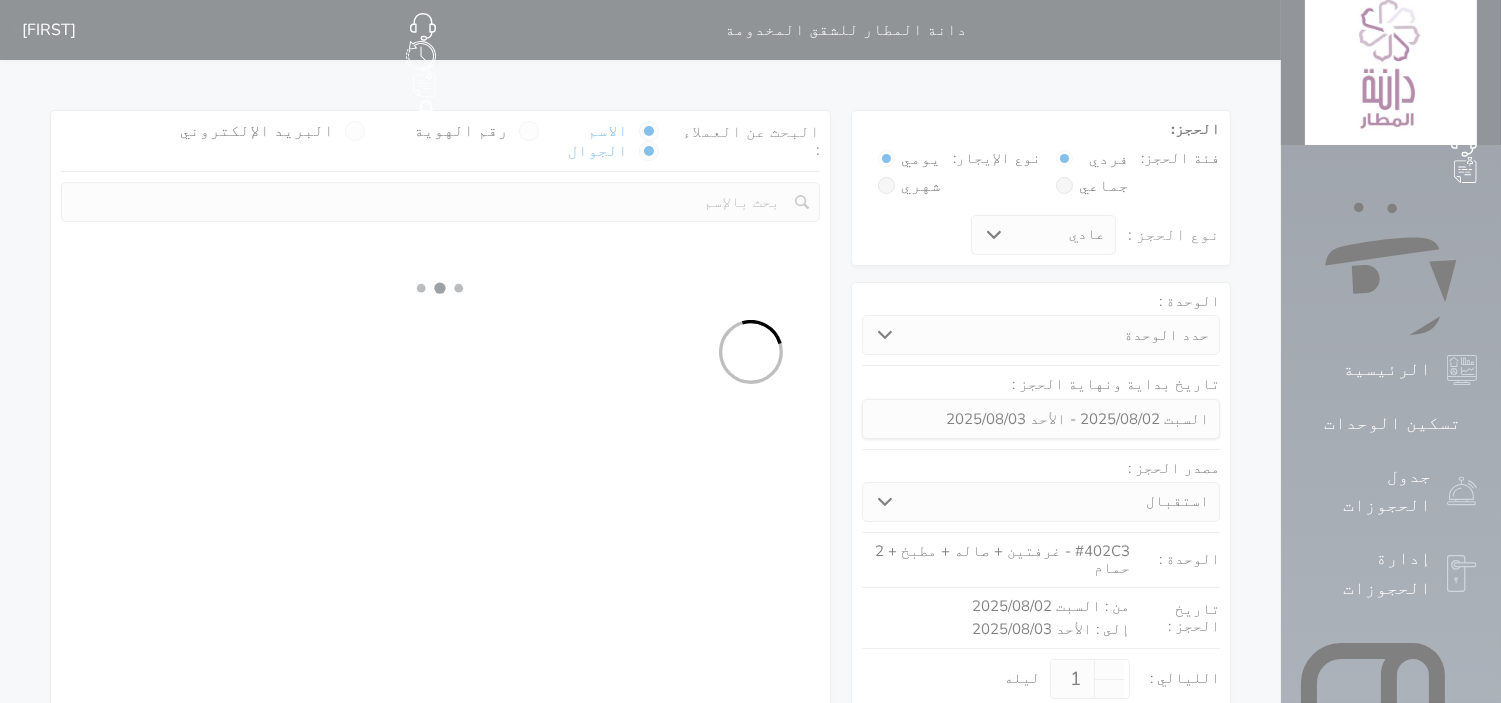 select on "7" 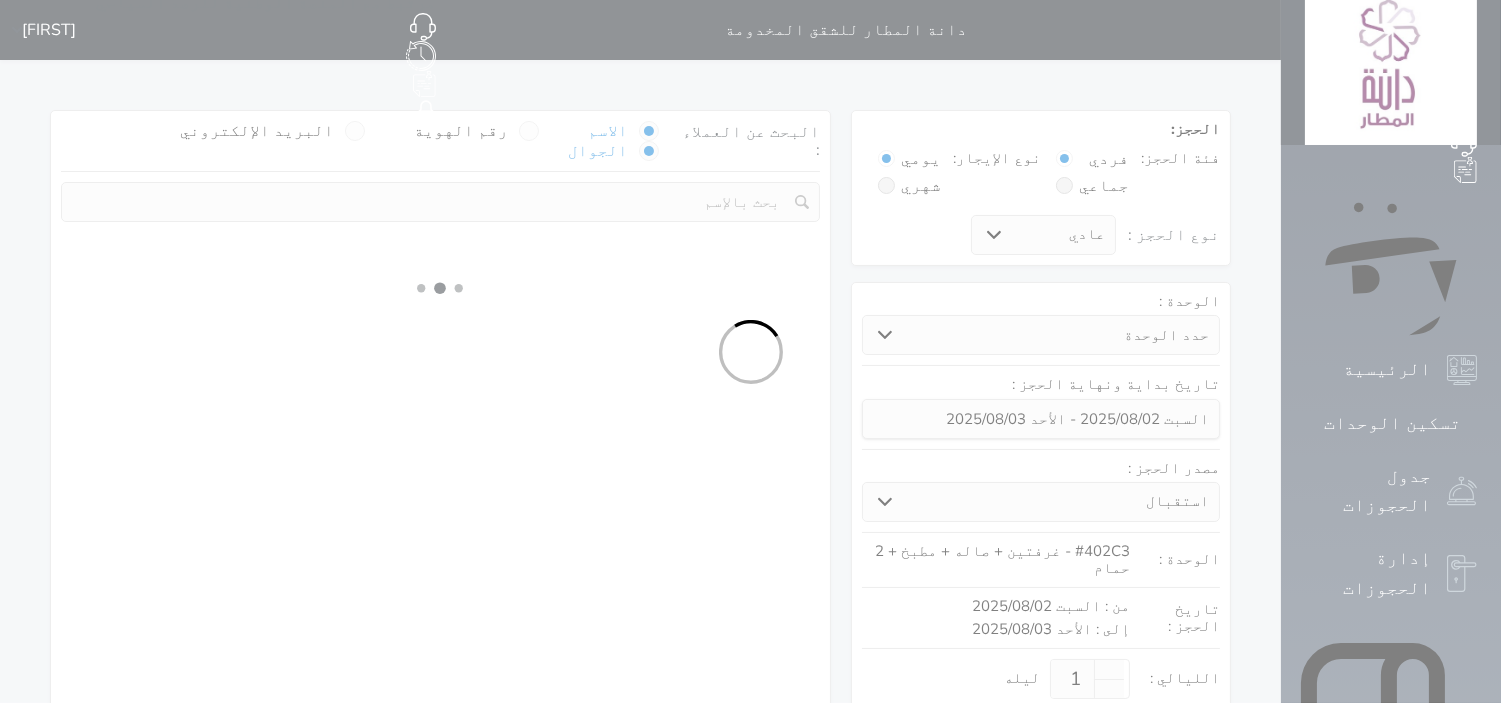 select 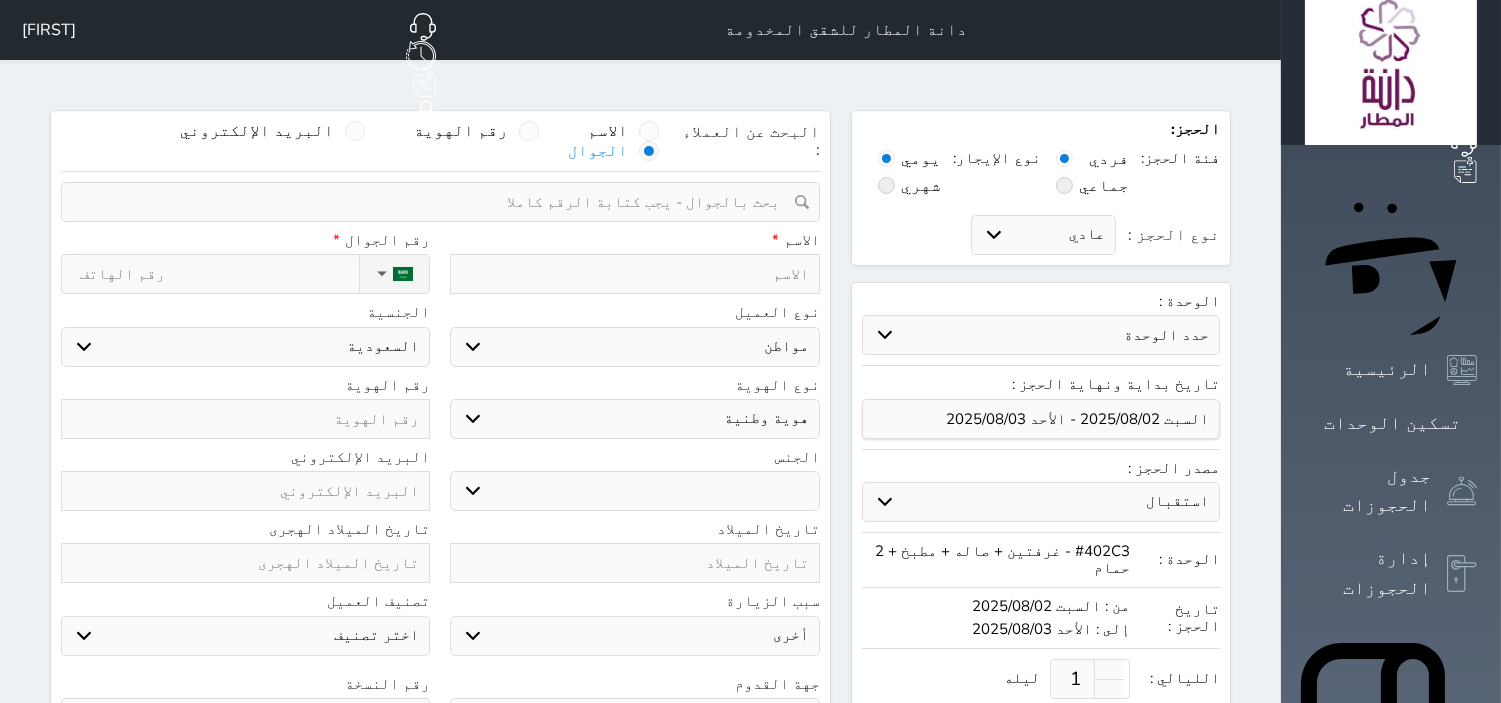 select 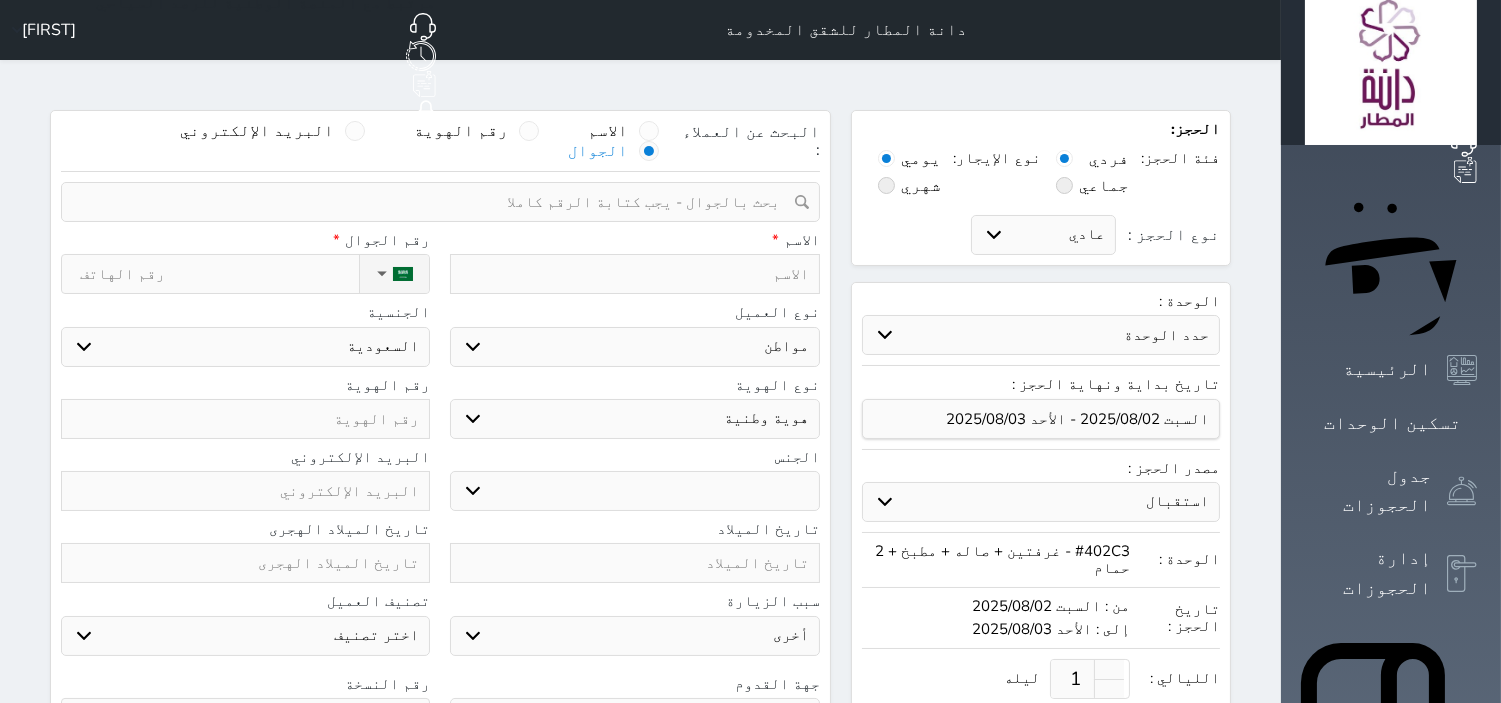 select 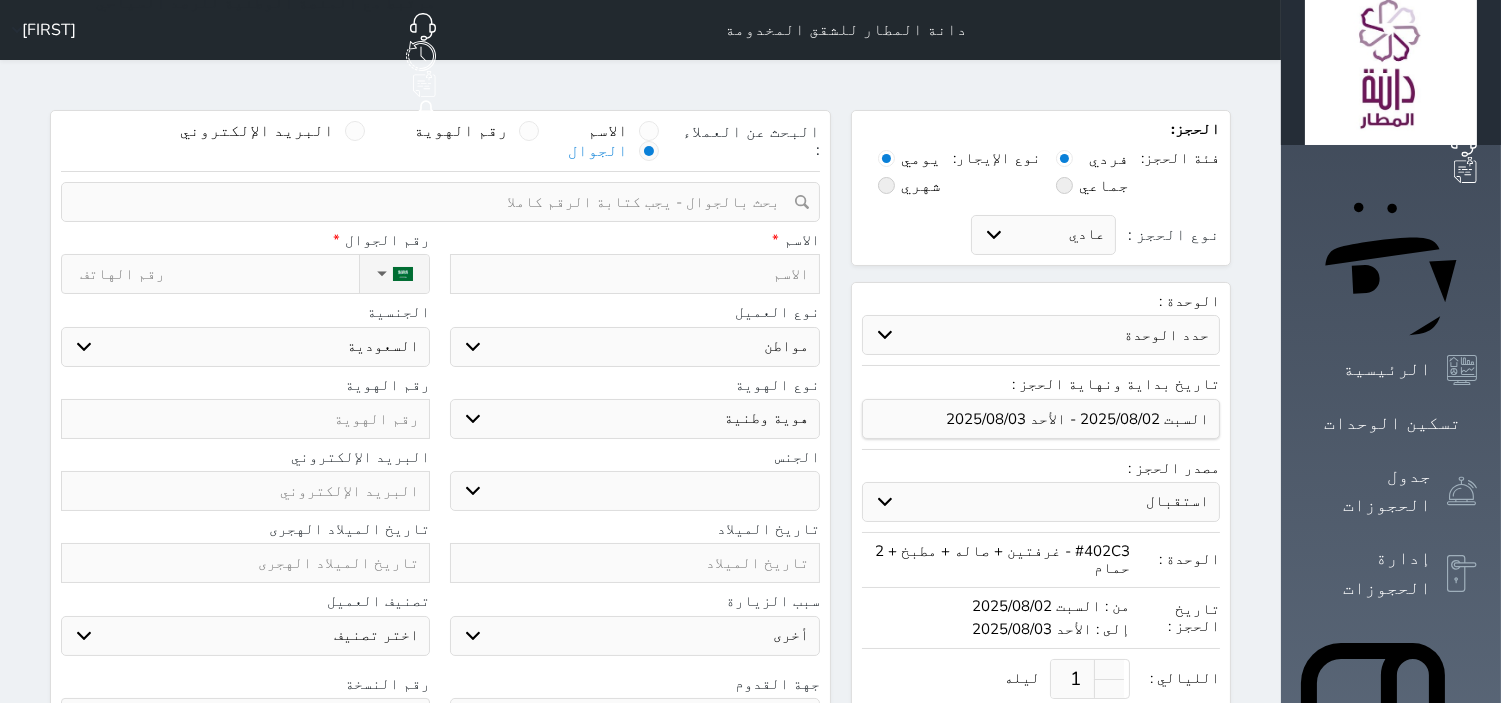 select 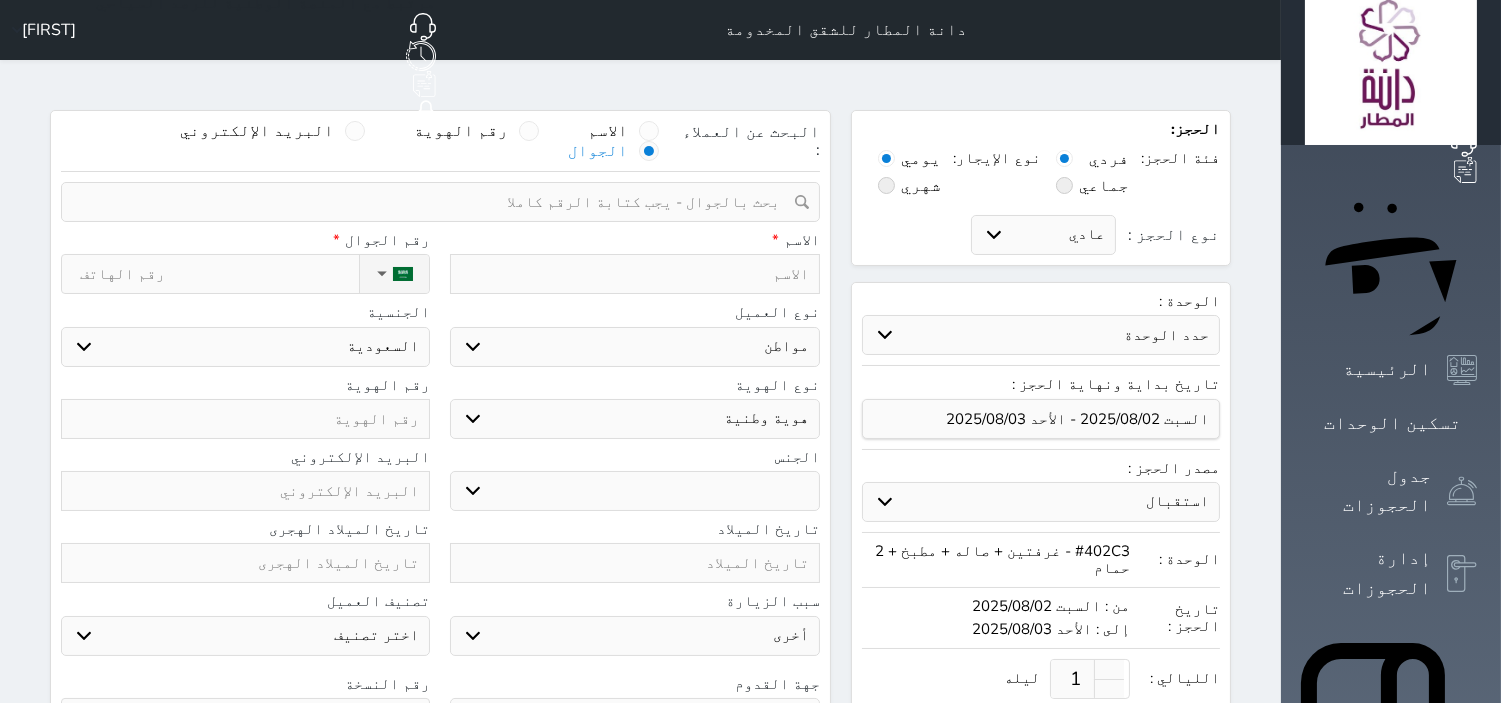 select 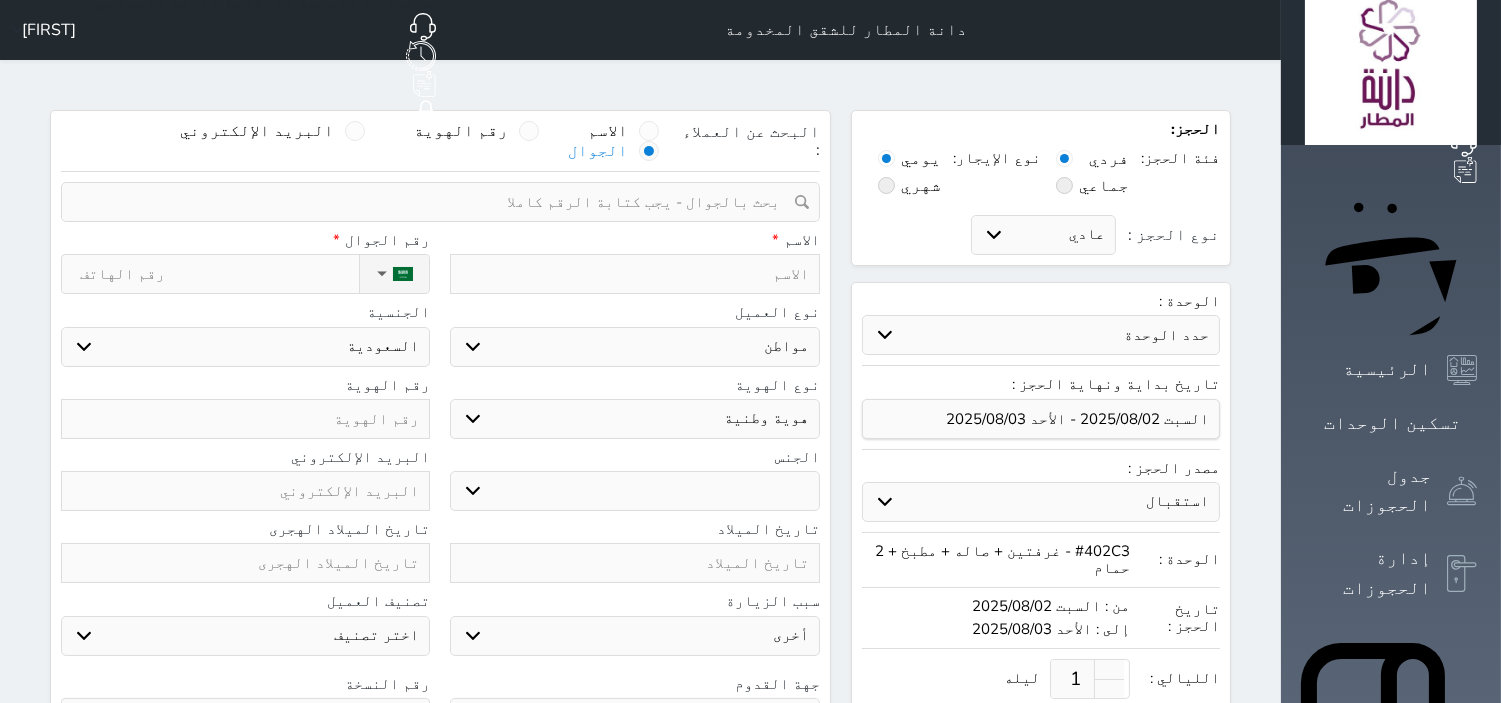 click at bounding box center [433, 202] 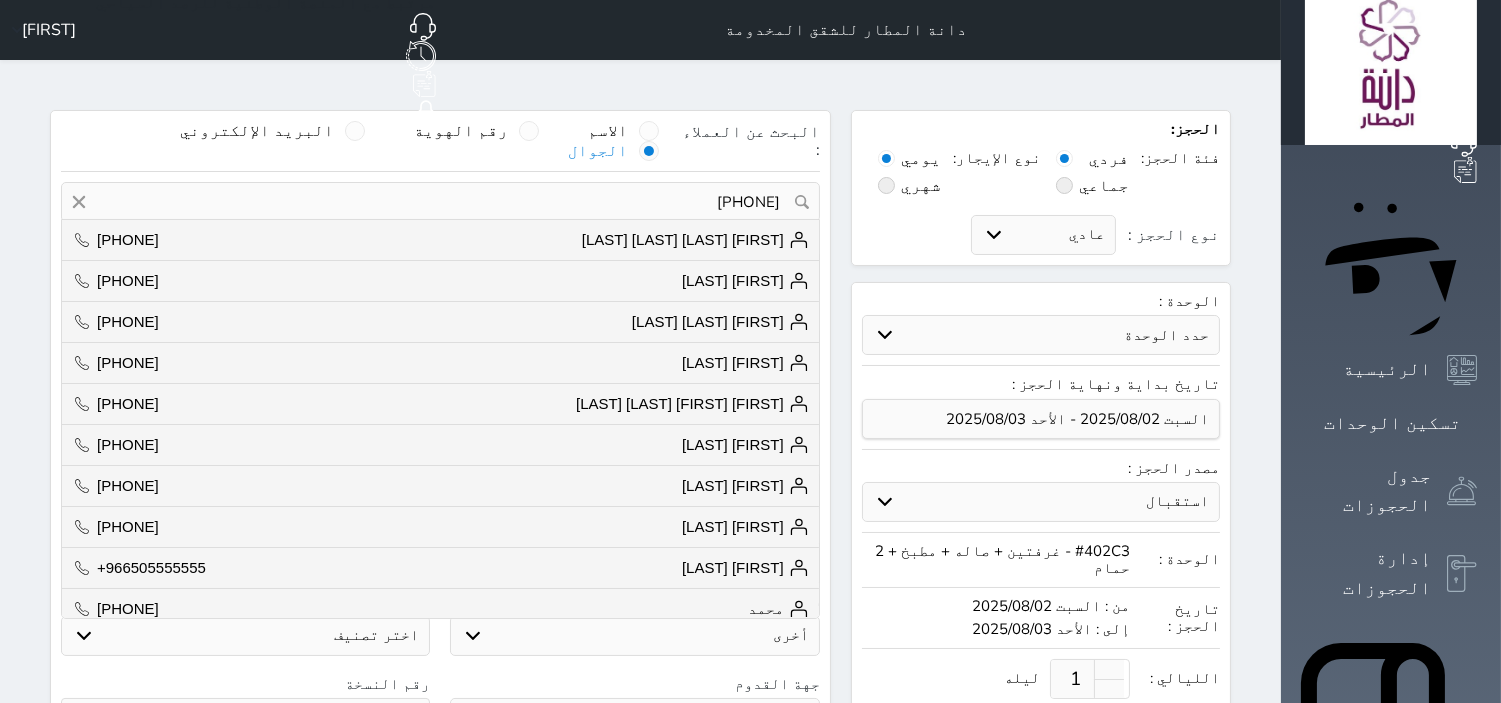 drag, startPoint x: 731, startPoint y: 150, endPoint x: 761, endPoint y: 155, distance: 30.413813 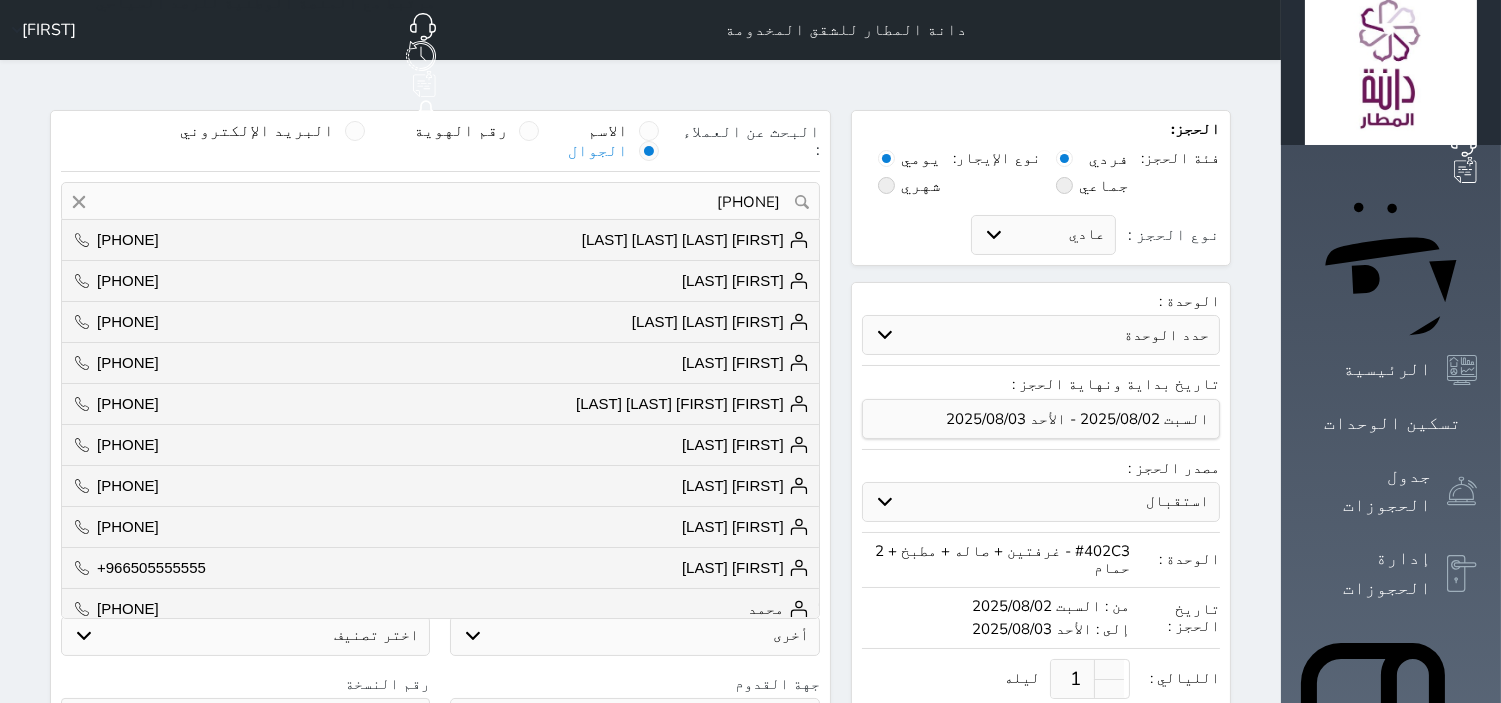 click on "[PHONE]" at bounding box center (440, 202) 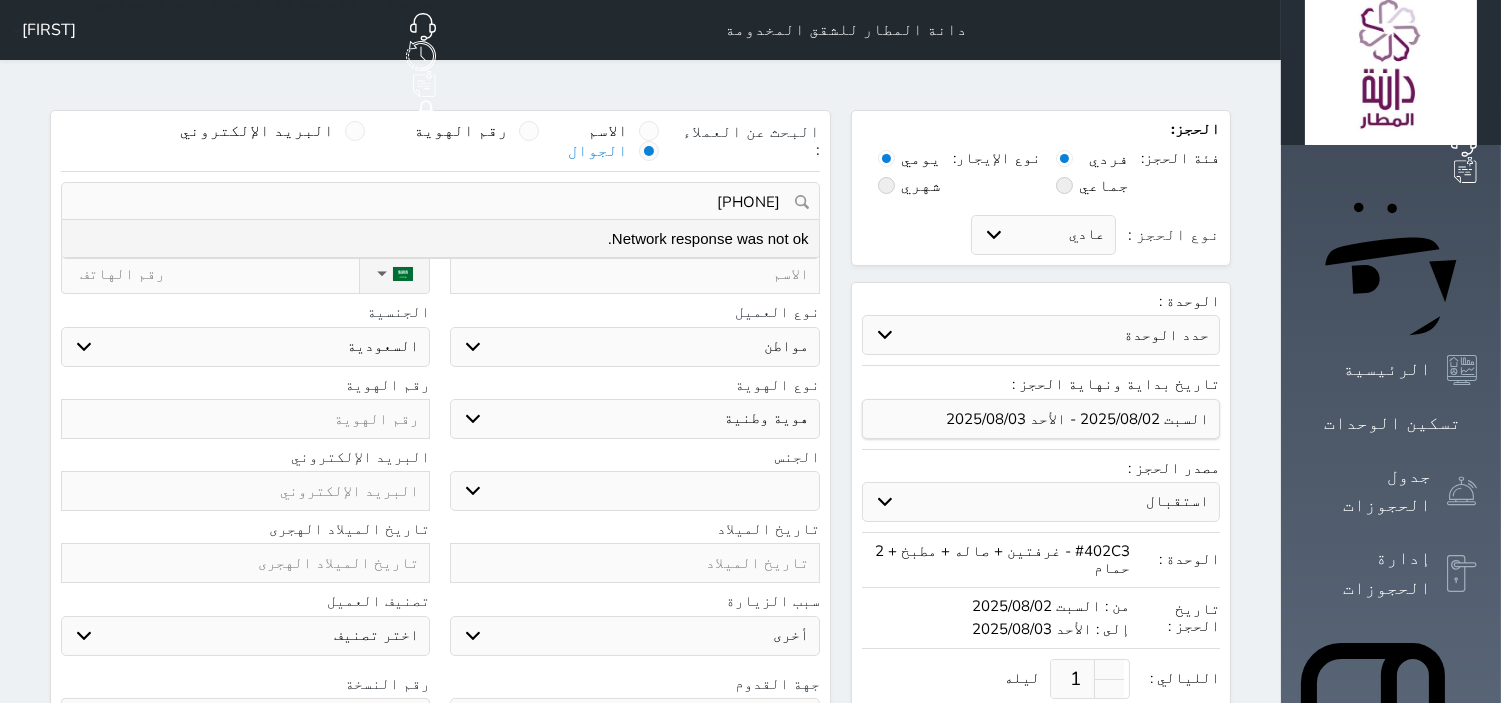 type on "966" 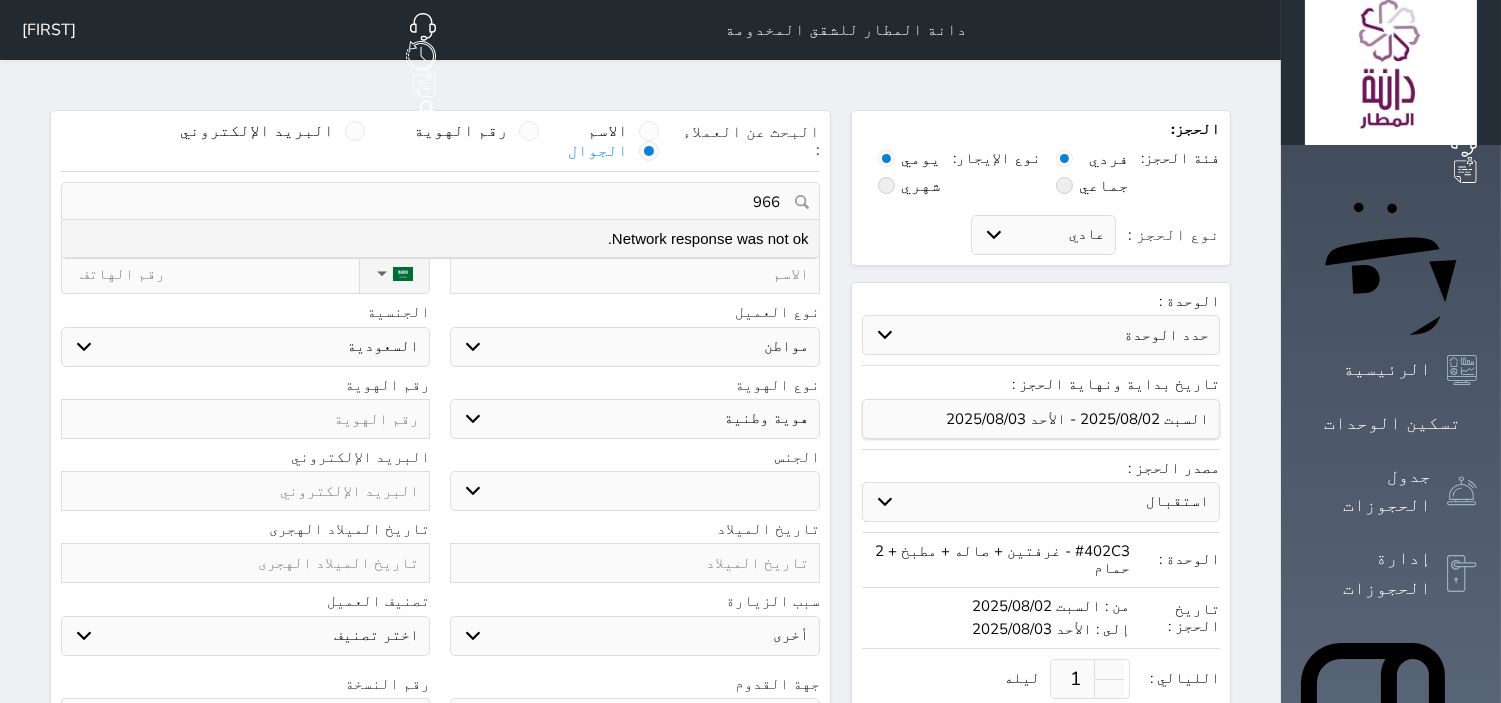 type 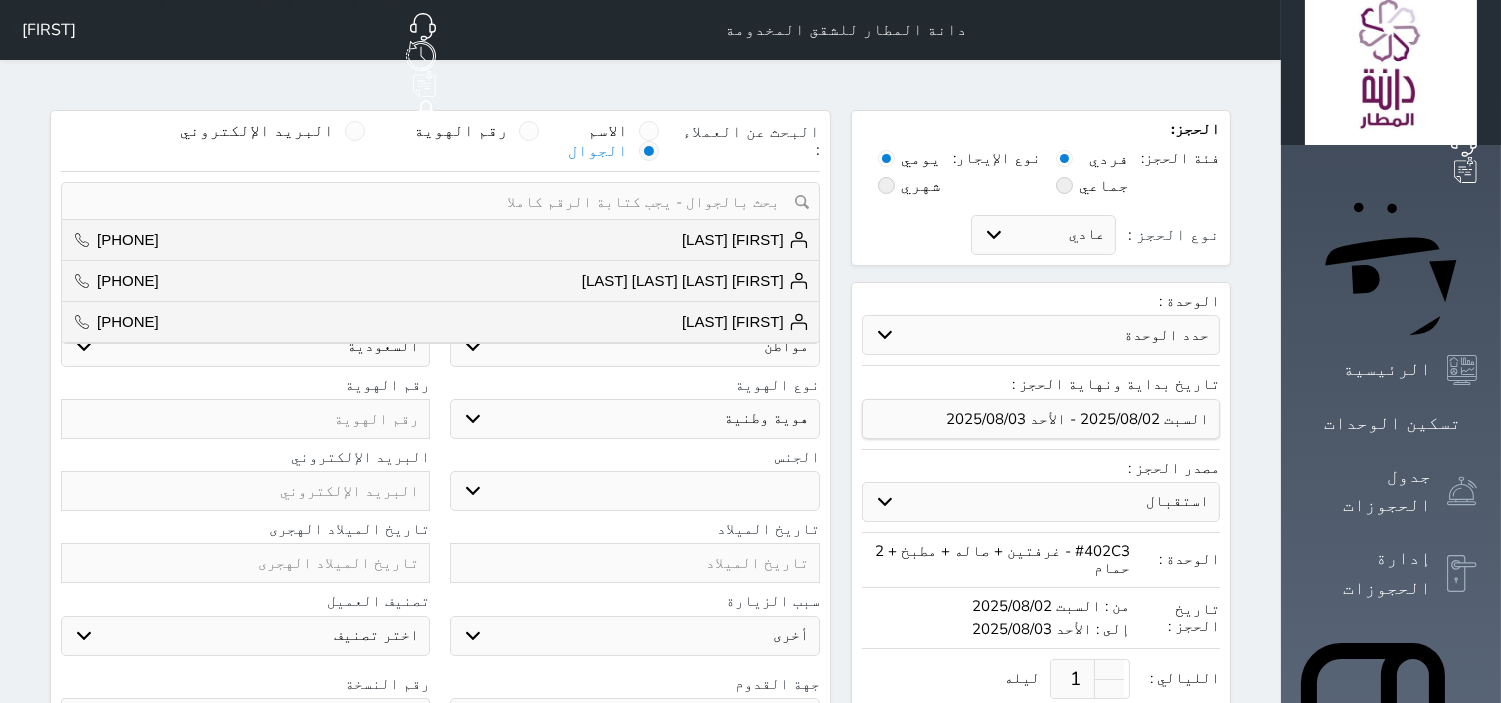 click on "الوحدة :   حدد الوحدة
#504C3 - غرفتين + صاله + مطبخ + 2 حمام
#504B2 - غرفه + صاله + حمام
#503C3 - غرفتين + صاله + مطبخ + 2 حمام
#503A1 - غرفة مفردة
#502B2 - غرفه + صاله + حمام
#501A1 - غرفة مفردة
#404C3 - غرفتين + صاله + مطبخ + 2 حمام
#402C3 - غرفتين + صاله + مطبخ + 2 حمام
#302C3 - غرفتين + صاله + مطبخ + 2 حمام
#302B2 - غرفه + صاله + حمام
#301C3 - غرفتين + صاله + مطبخ + 2 حمام
#301A1 - غرفة مفردة
#203A1 - غرفة مفردة" at bounding box center [1041, 515] 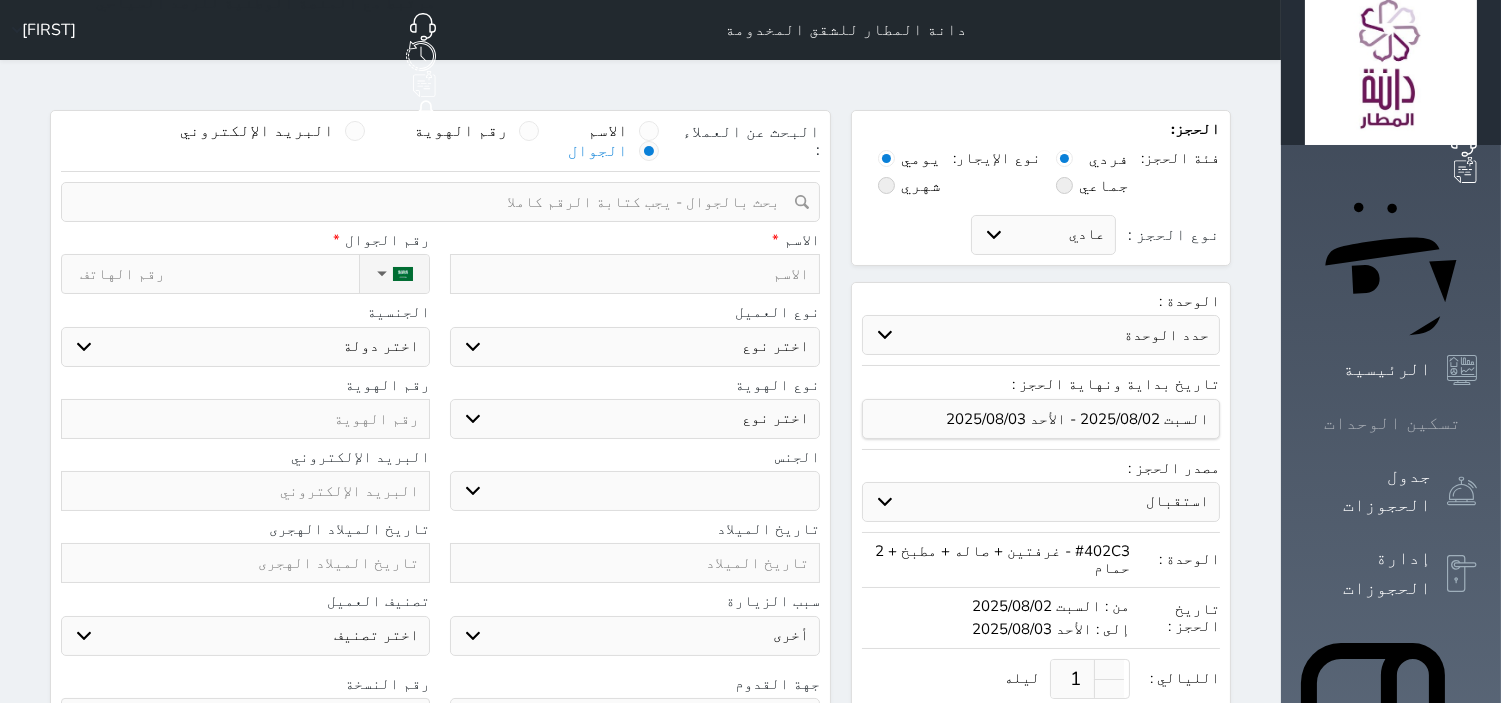 click at bounding box center (1477, 423) 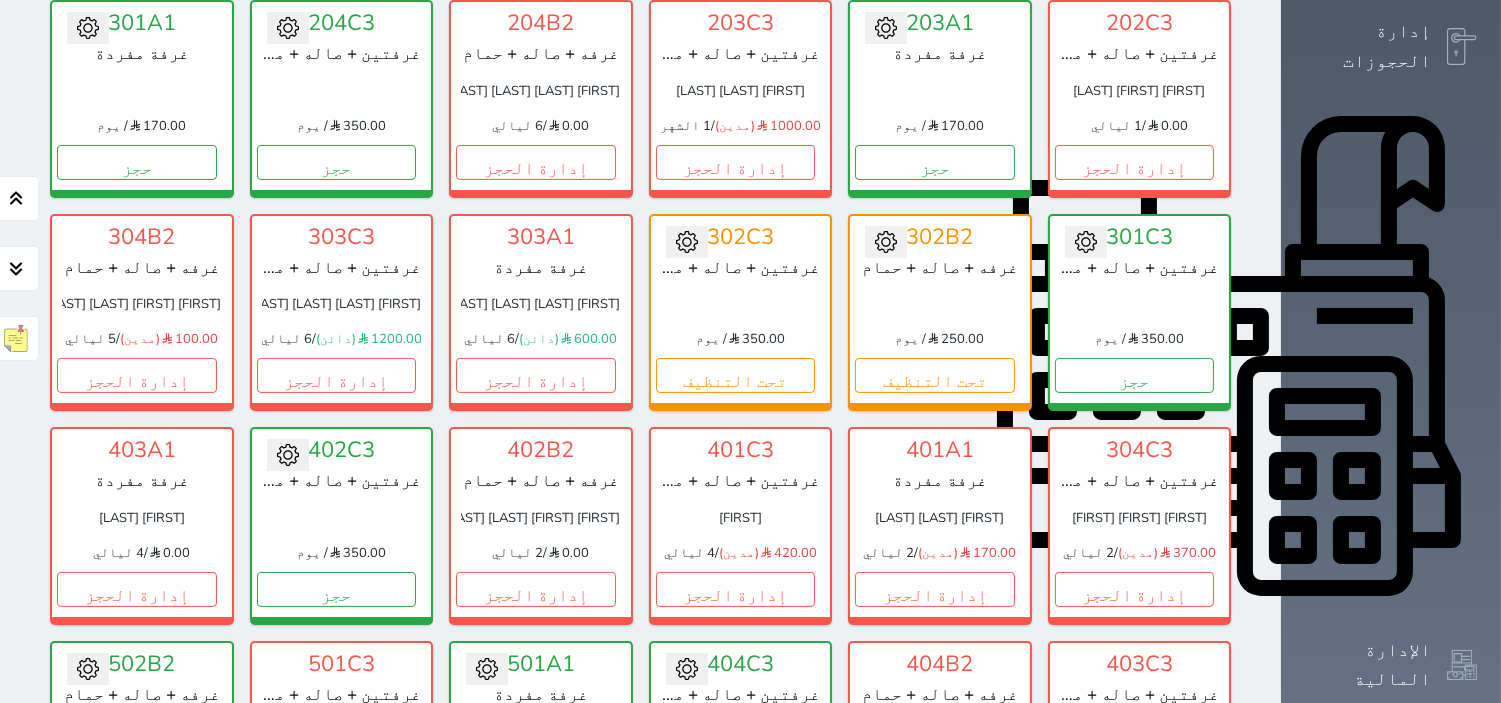 scroll, scrollTop: 411, scrollLeft: 0, axis: vertical 